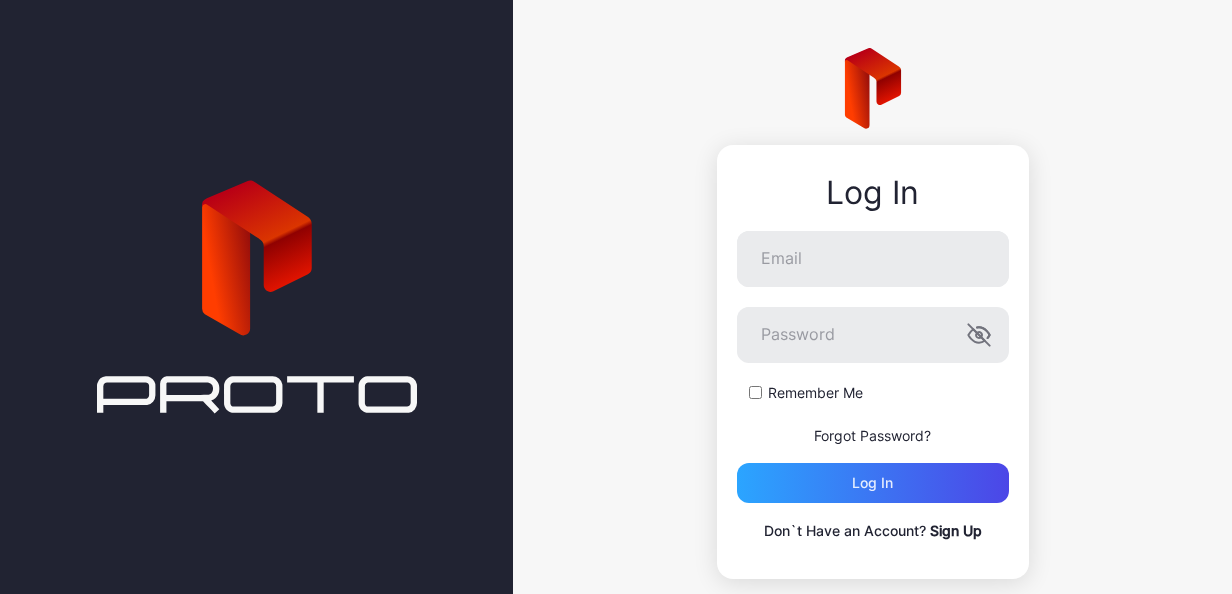 scroll, scrollTop: 0, scrollLeft: 0, axis: both 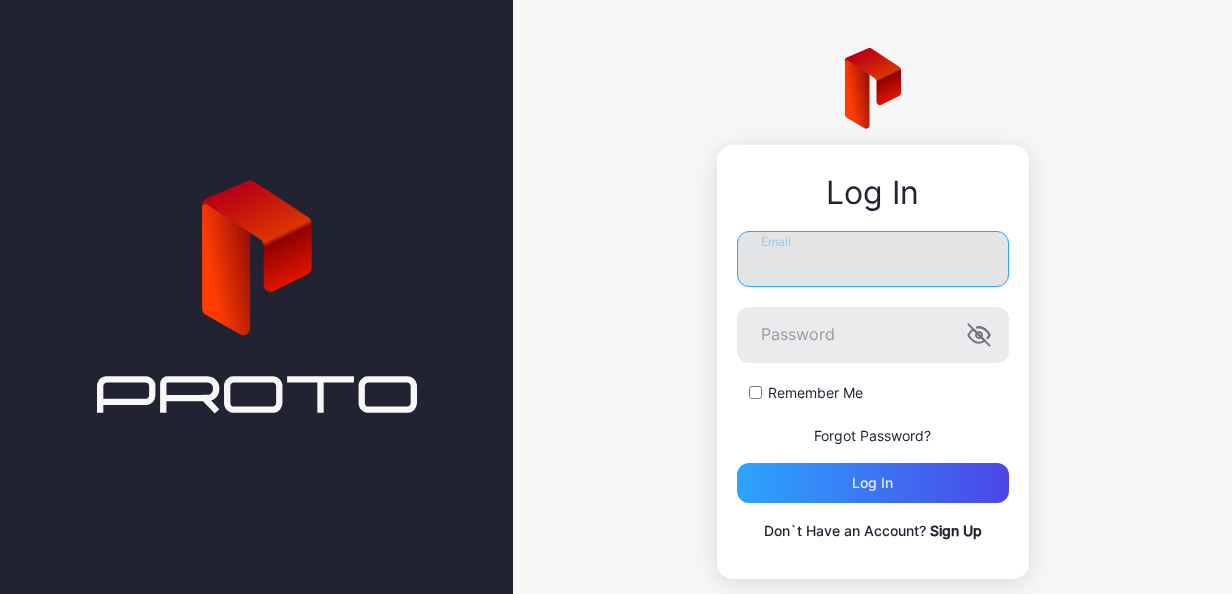 click on "Email" at bounding box center (873, 259) 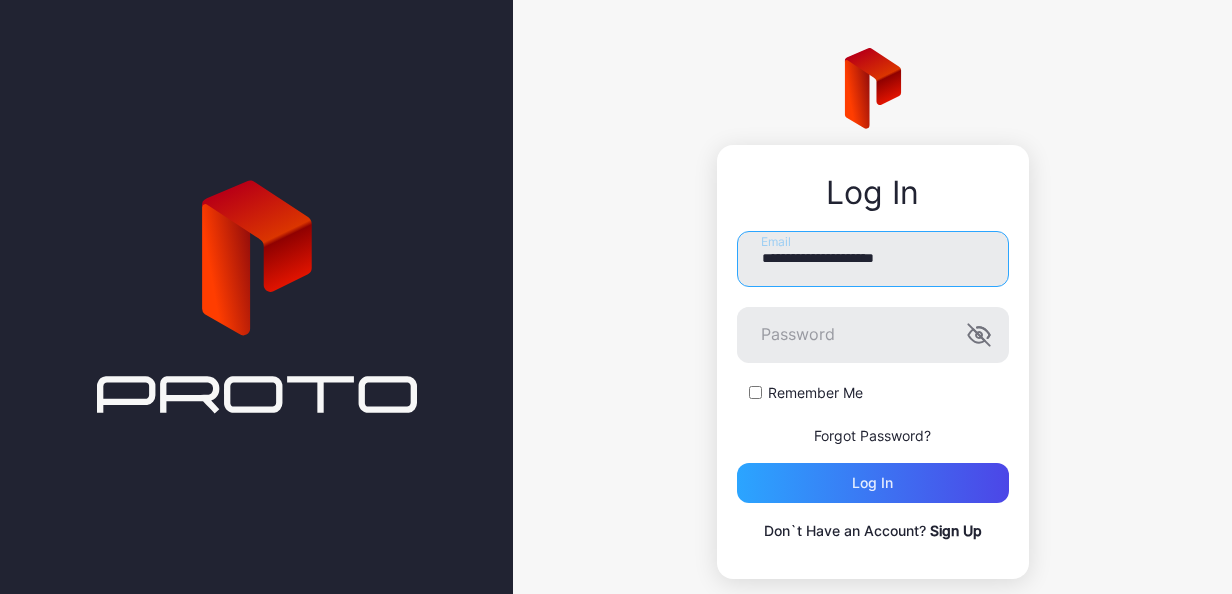 type on "**********" 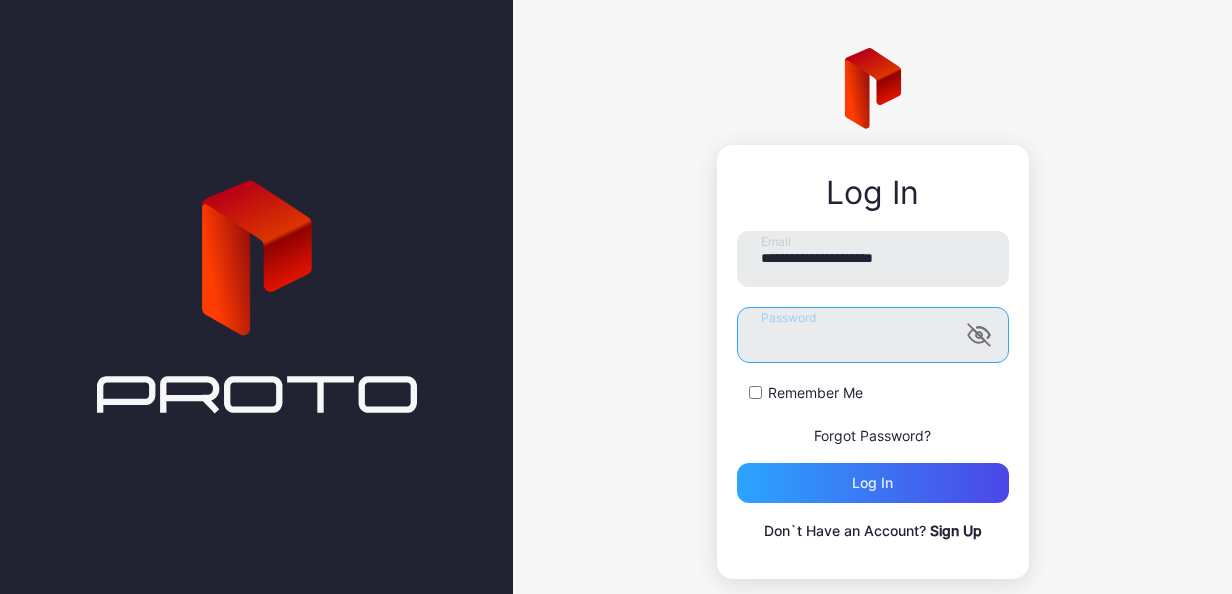 click on "Log in" at bounding box center [873, 483] 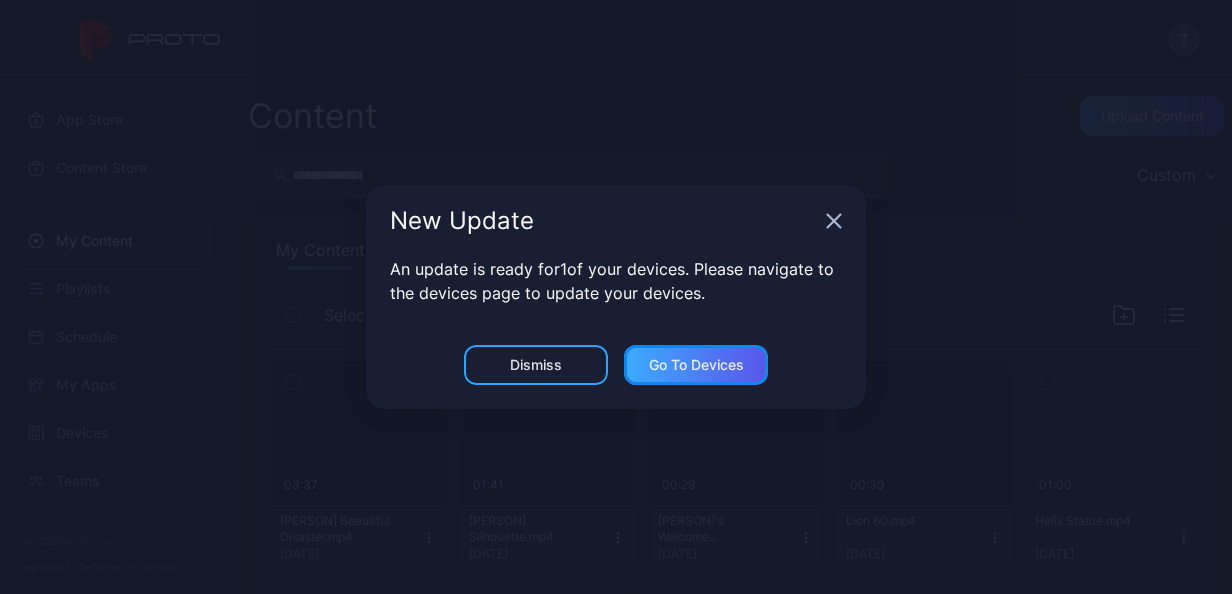 click on "Go to devices" at bounding box center [536, 365] 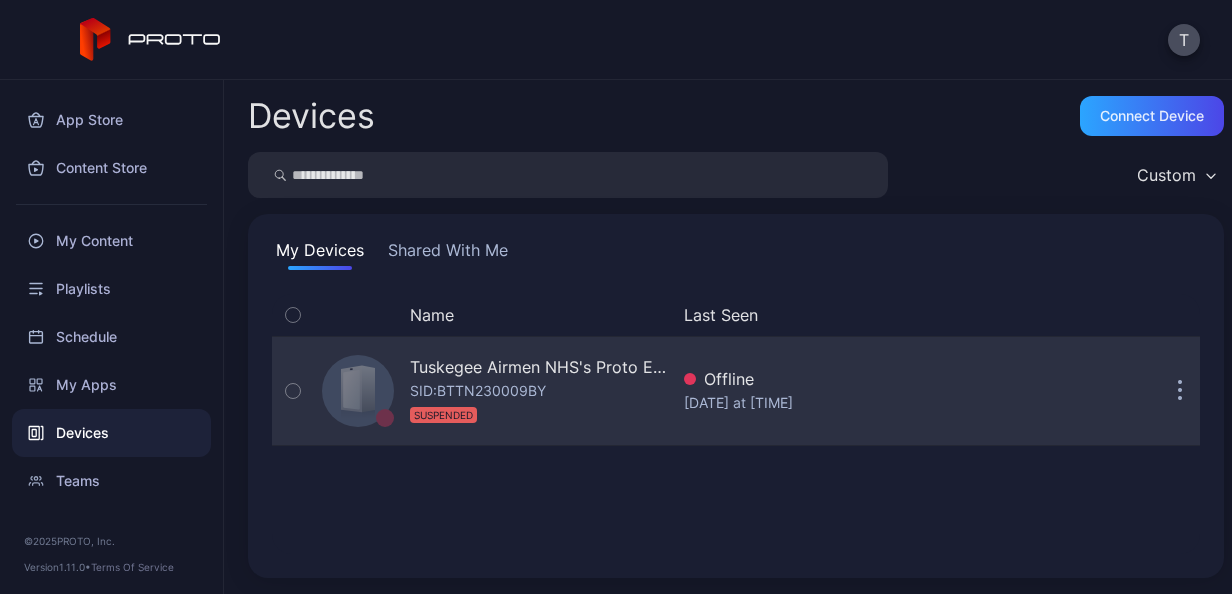click at bounding box center [1180, 391] 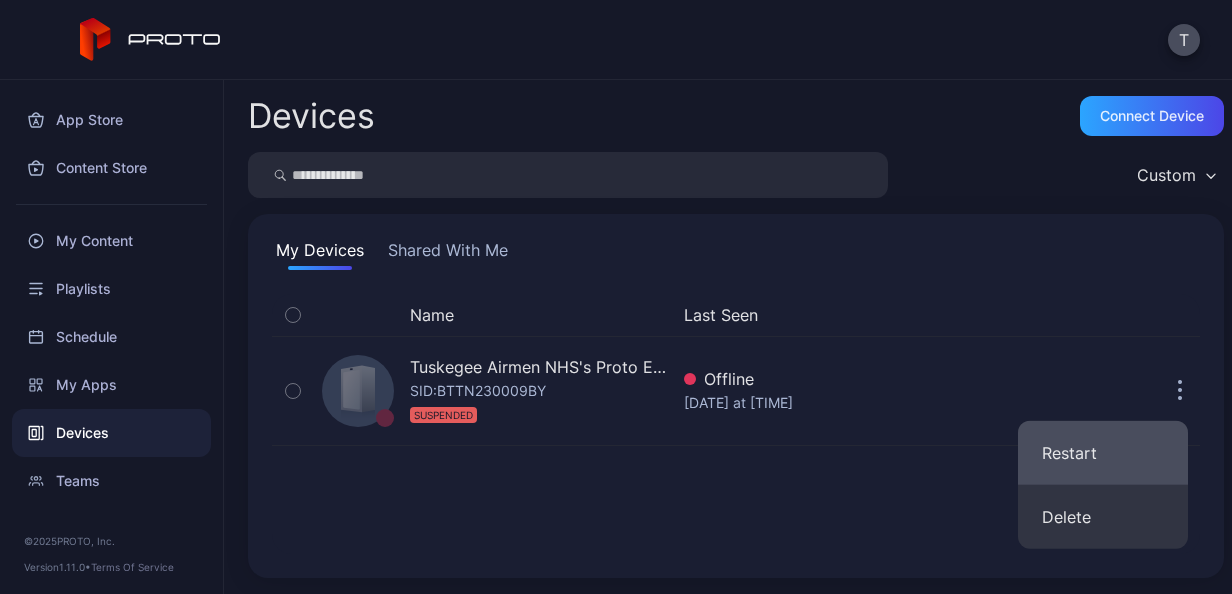 click on "Restart" at bounding box center [1103, 453] 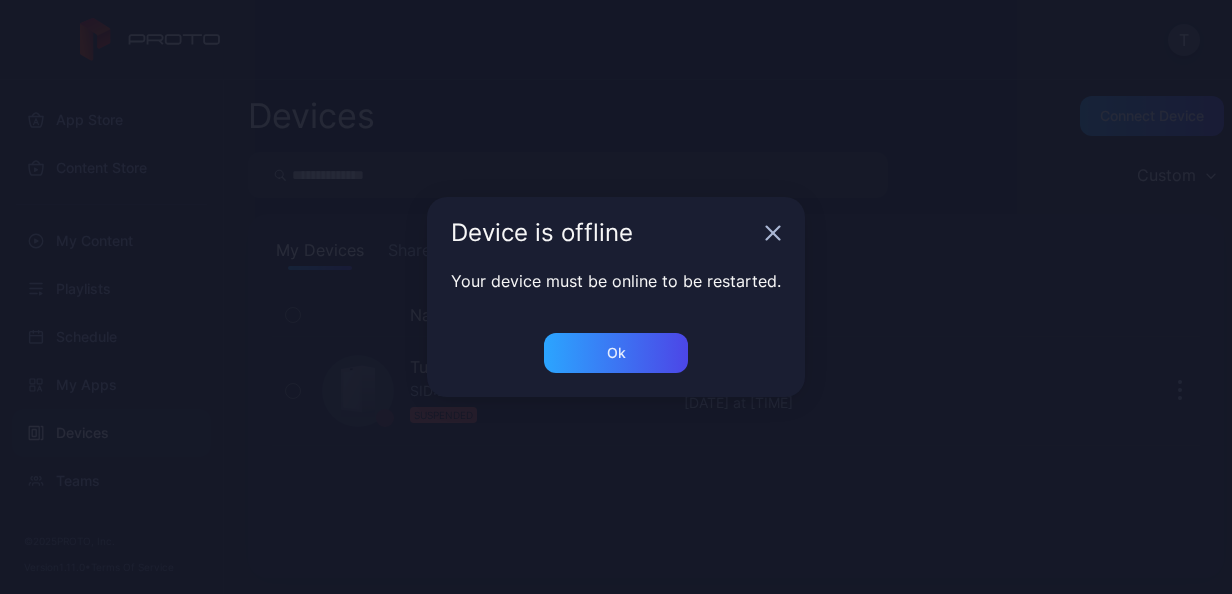click on "Device is offline" at bounding box center (616, 233) 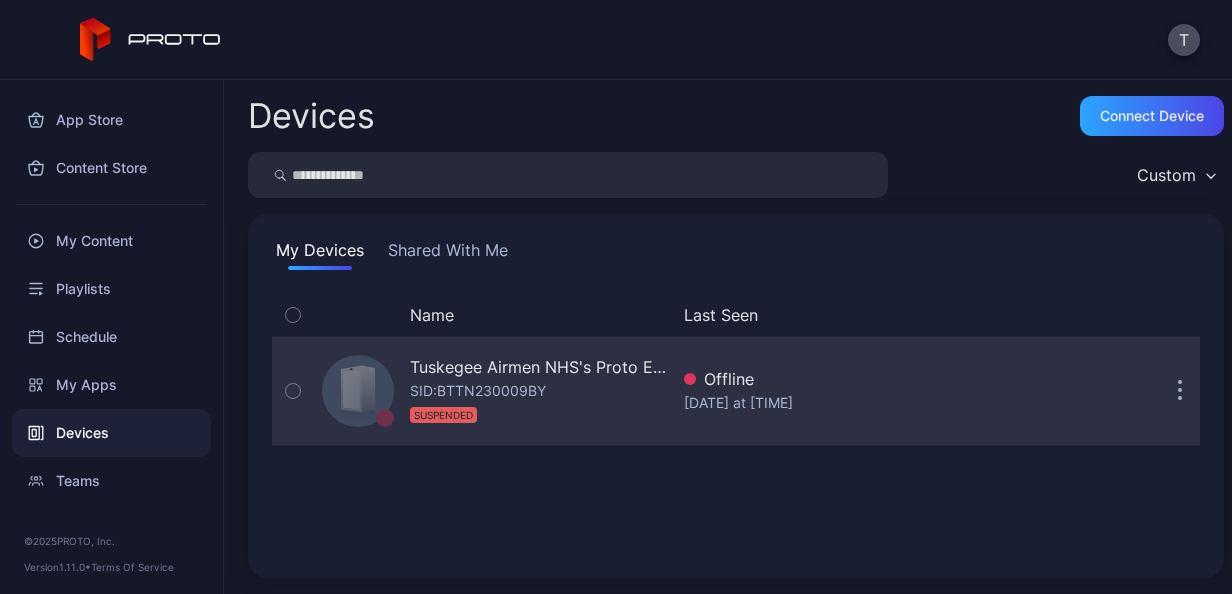 click at bounding box center [1180, 391] 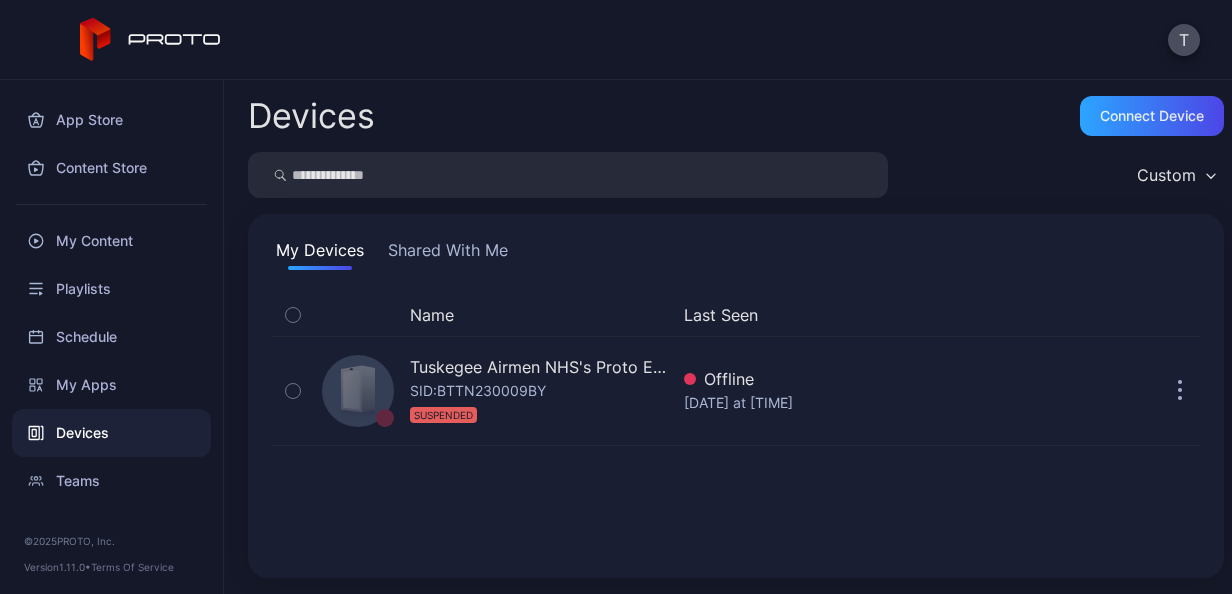click on "Name Last Seen Tuskegee Airmen NHS's Proto Epic SID: BTTN230009BY SUSPENDED Offline [DATE] at [TIME]" at bounding box center [736, 424] 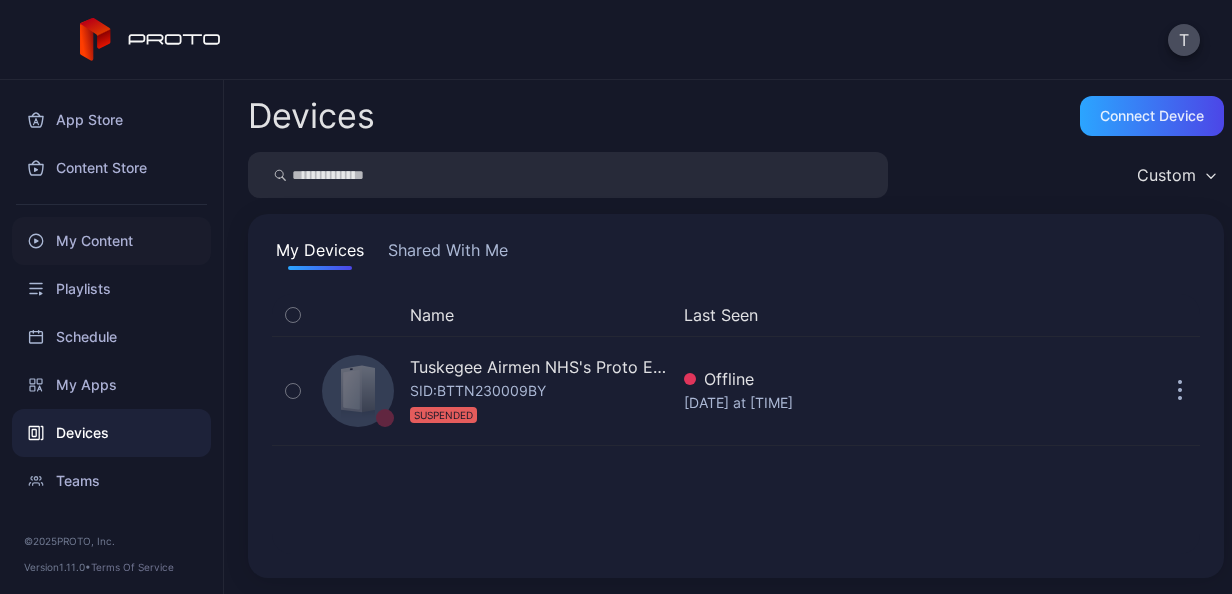 click on "My Content" at bounding box center [111, 241] 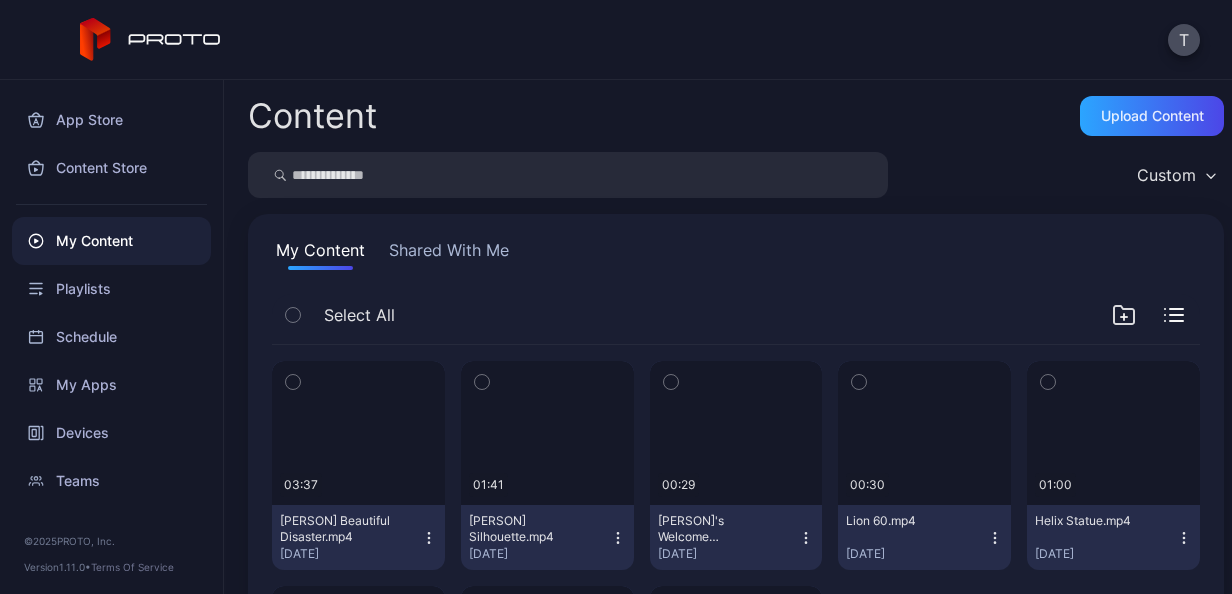 scroll, scrollTop: 92, scrollLeft: 0, axis: vertical 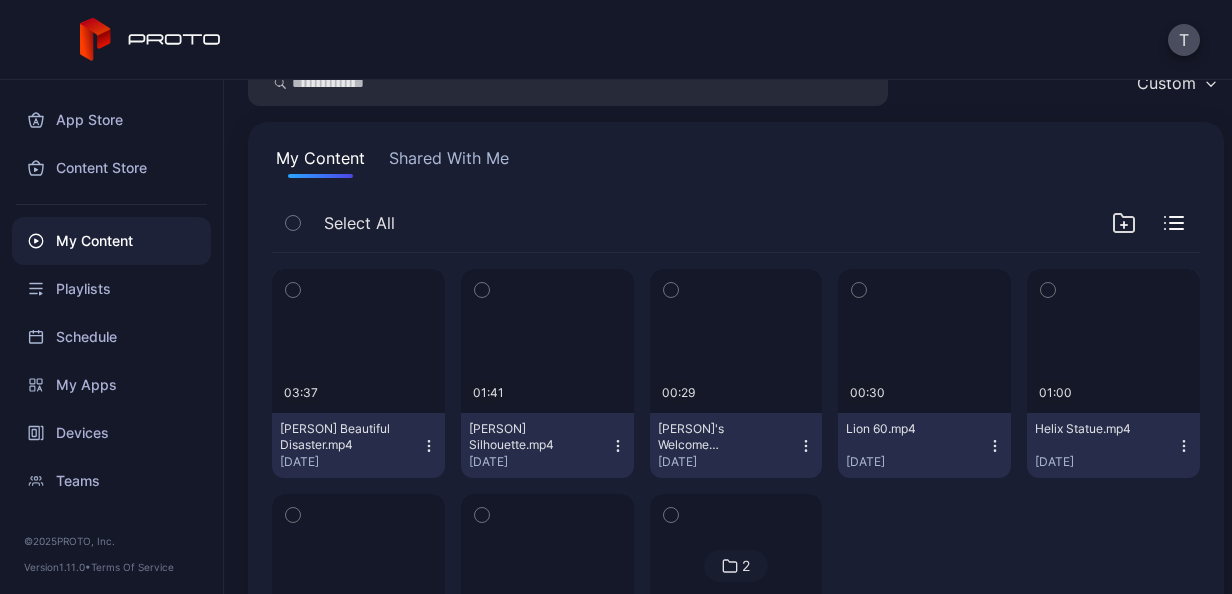 click at bounding box center (1124, 223) 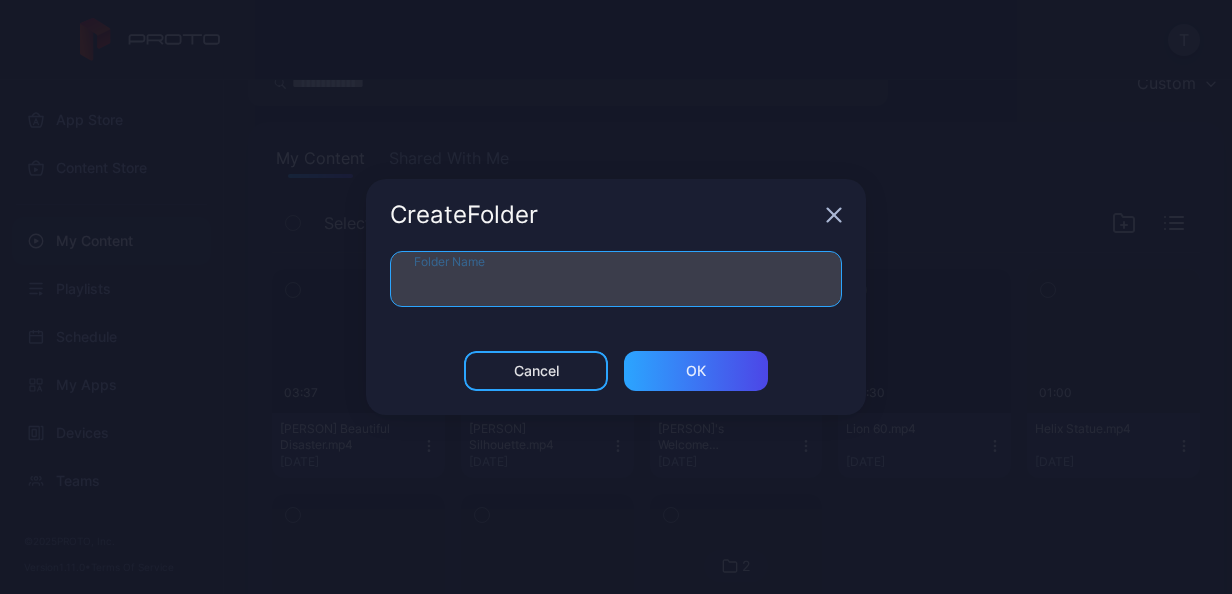 click on "Folder Name" at bounding box center [616, 279] 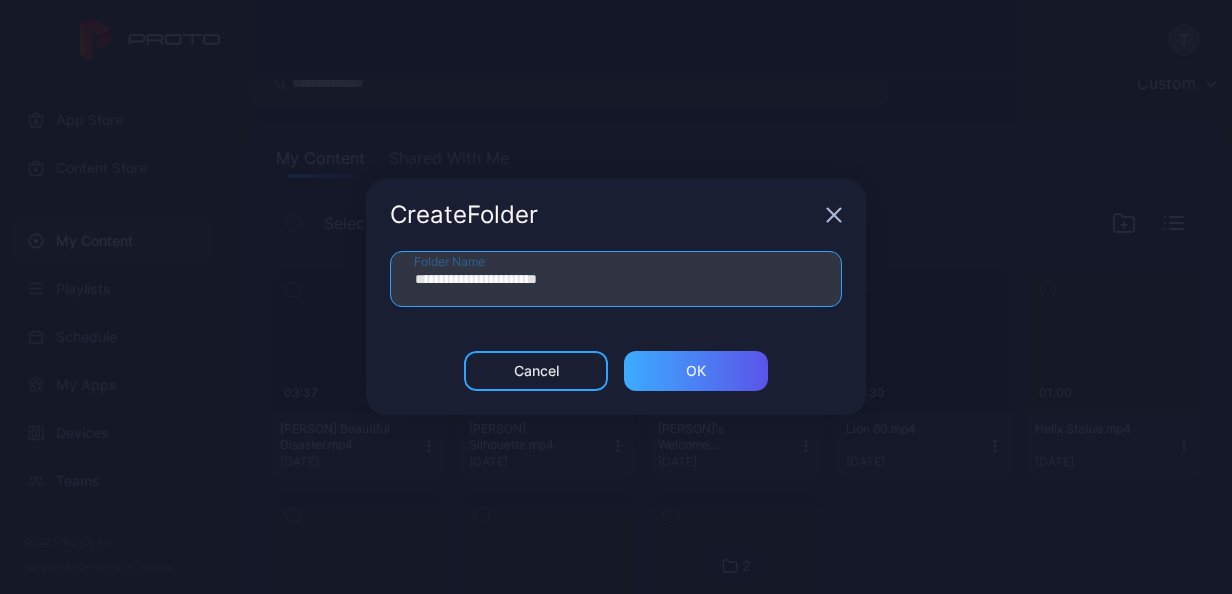 type on "**********" 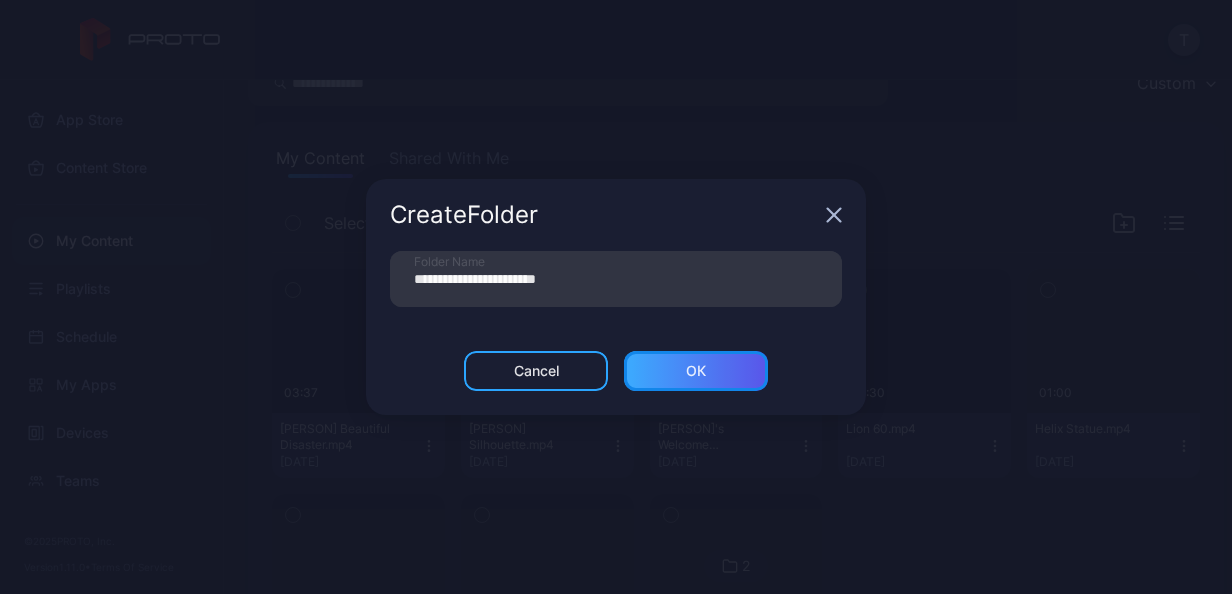 click on "ОК" at bounding box center [696, 371] 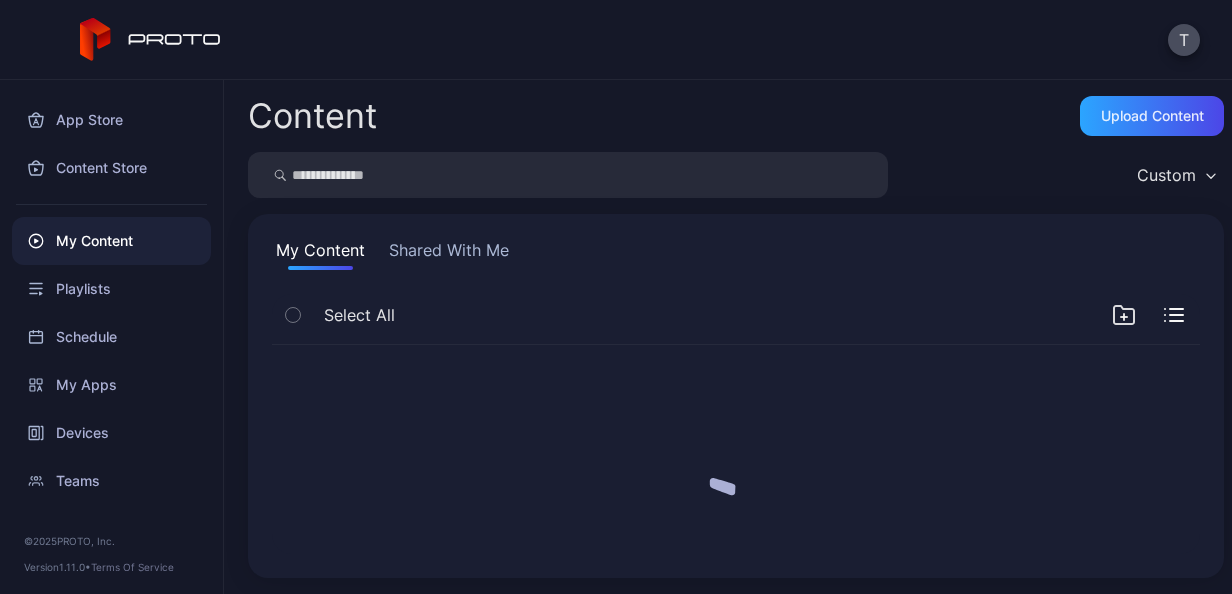 scroll, scrollTop: 0, scrollLeft: 0, axis: both 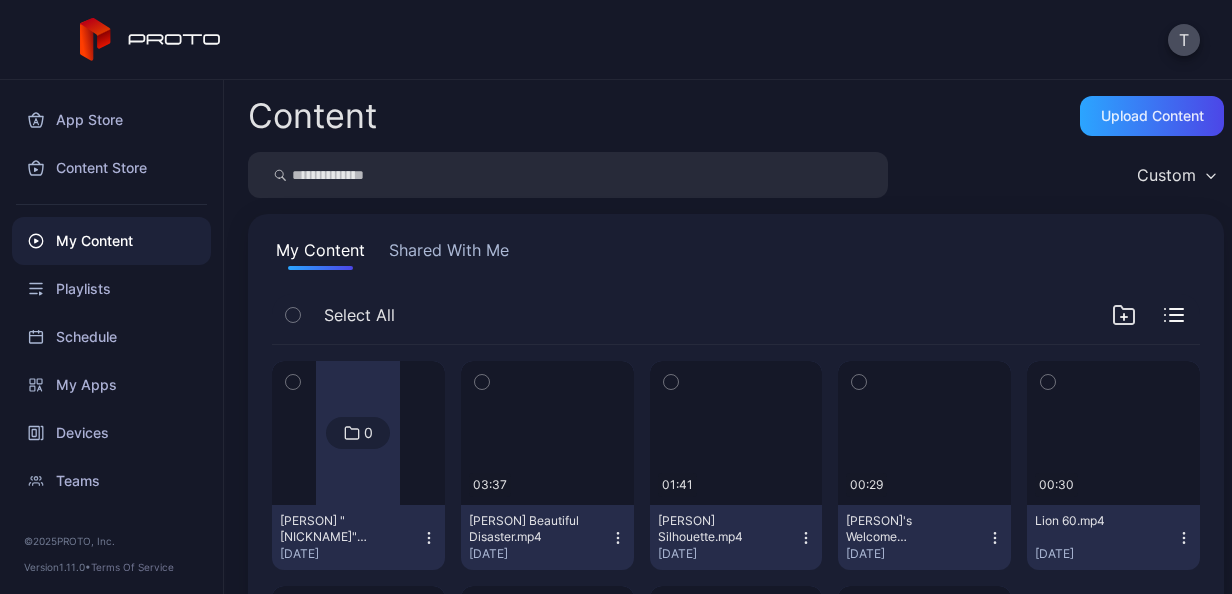 click on "[PERSON] "[NICKNAME]" [PERSON] [DATE]" at bounding box center (358, 537) 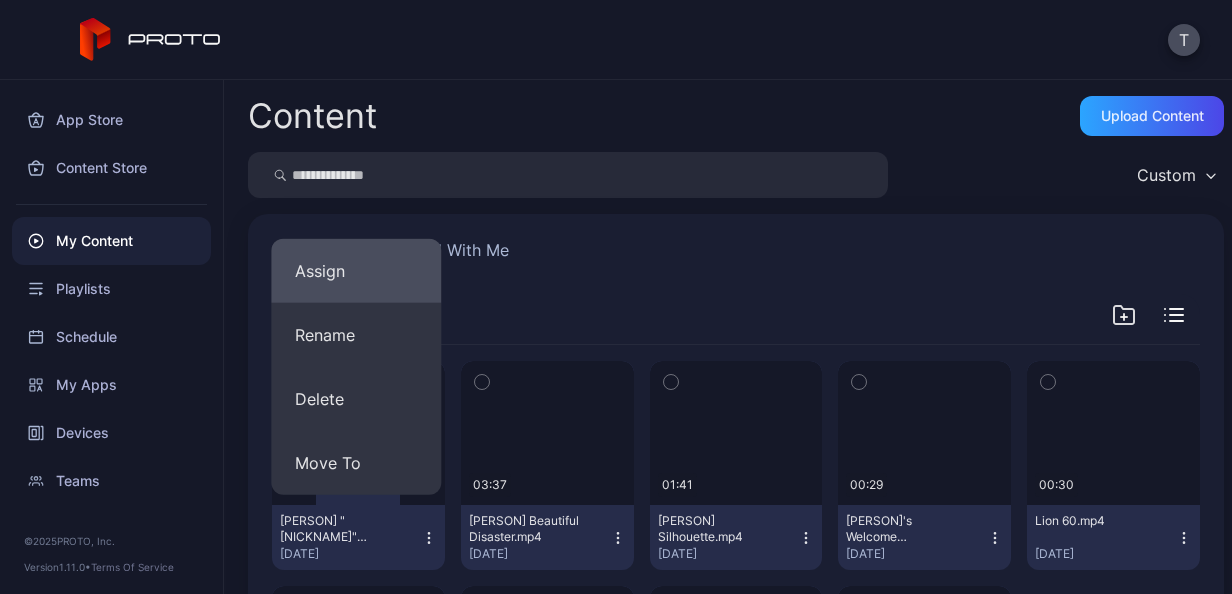 click on "Assign" at bounding box center (356, 271) 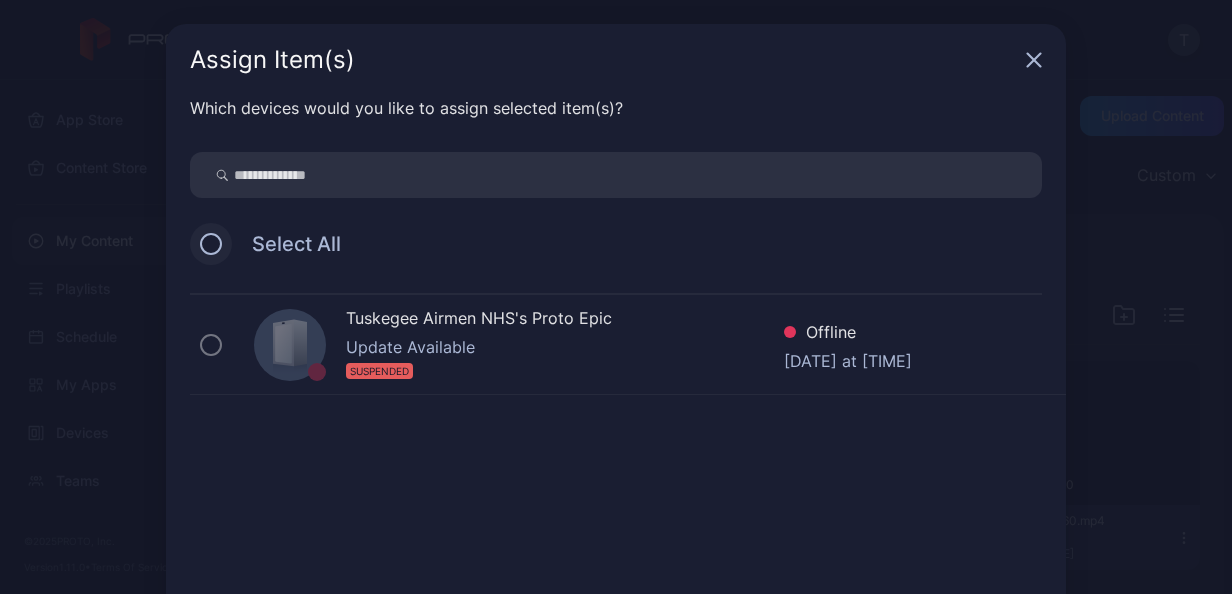click at bounding box center (211, 244) 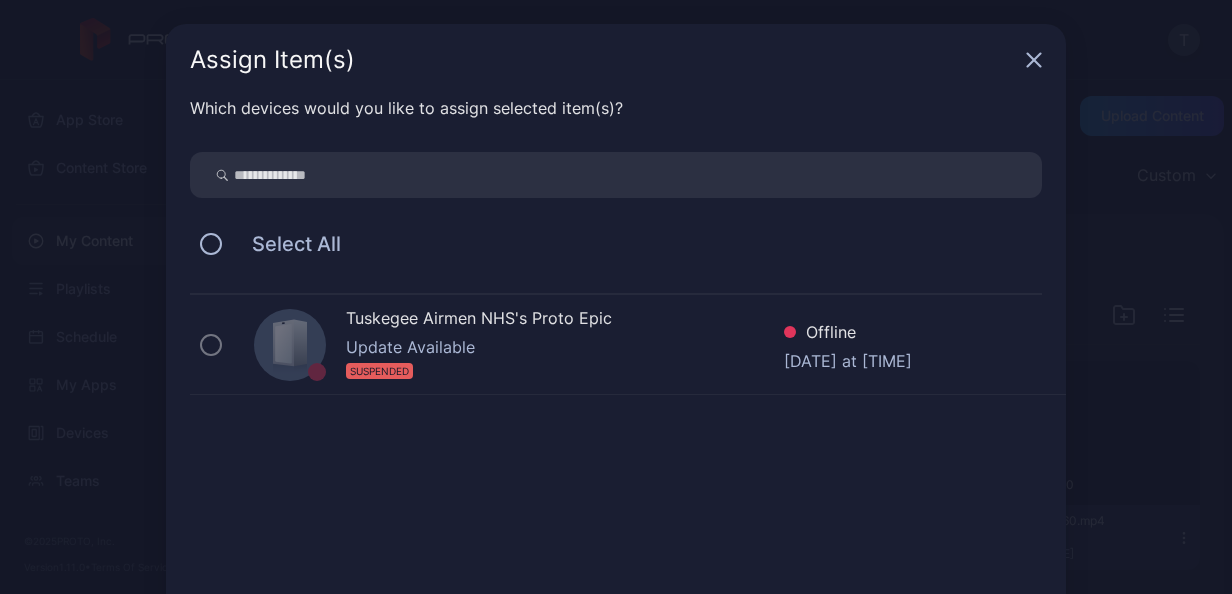 click at bounding box center (1034, 60) 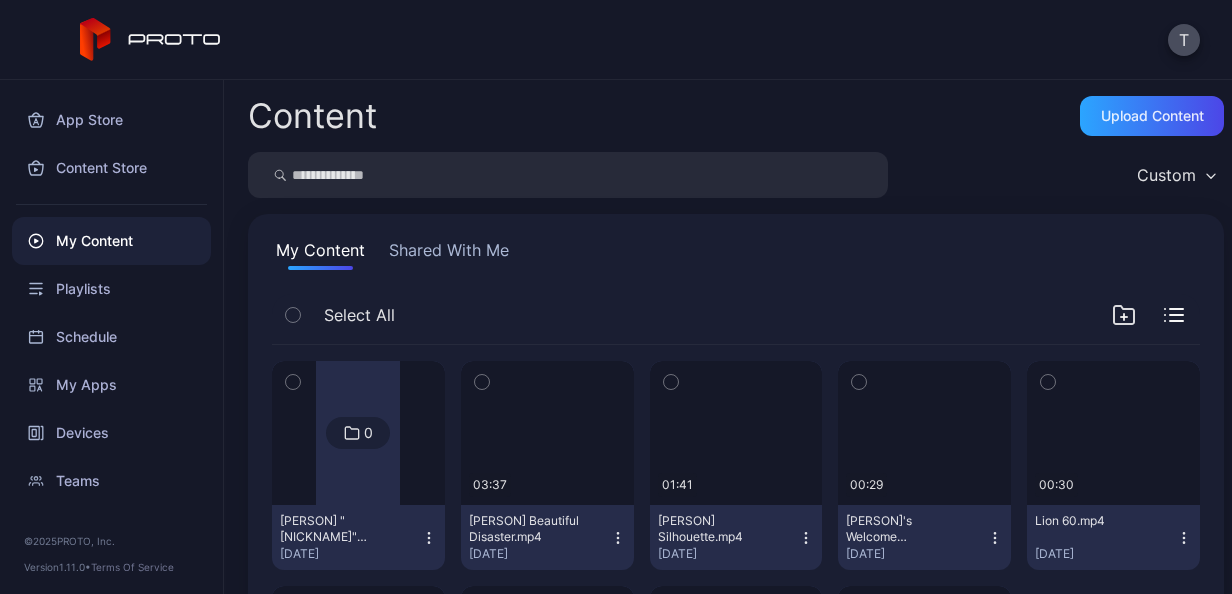 click on "0" at bounding box center (358, 433) 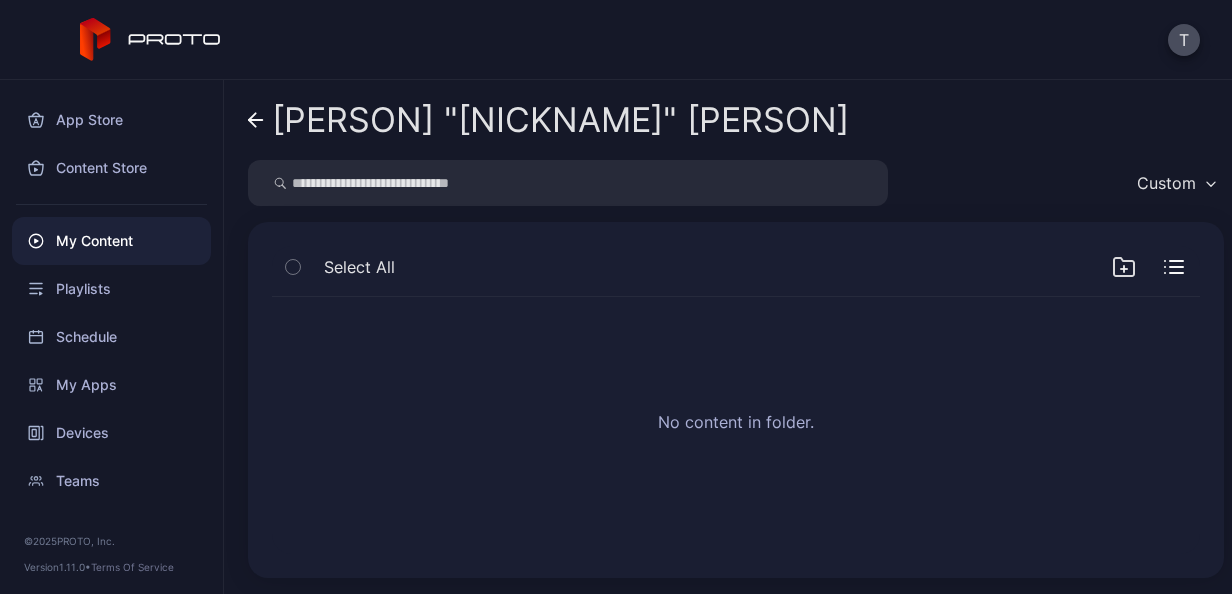 click on "No content in folder." at bounding box center (736, 425) 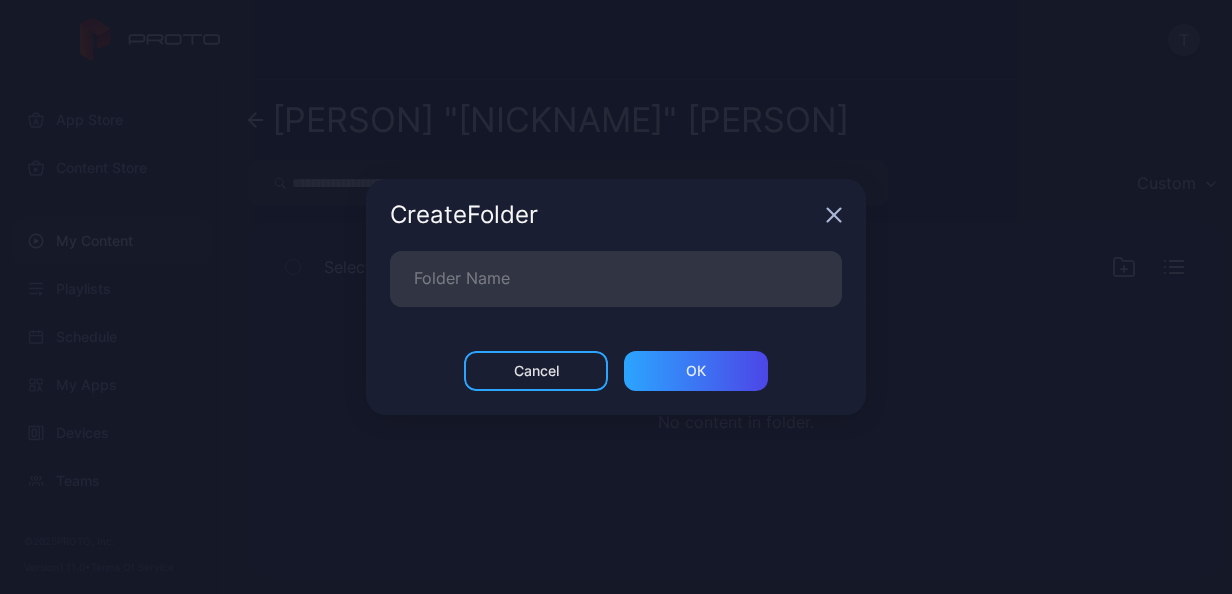 click at bounding box center (834, 215) 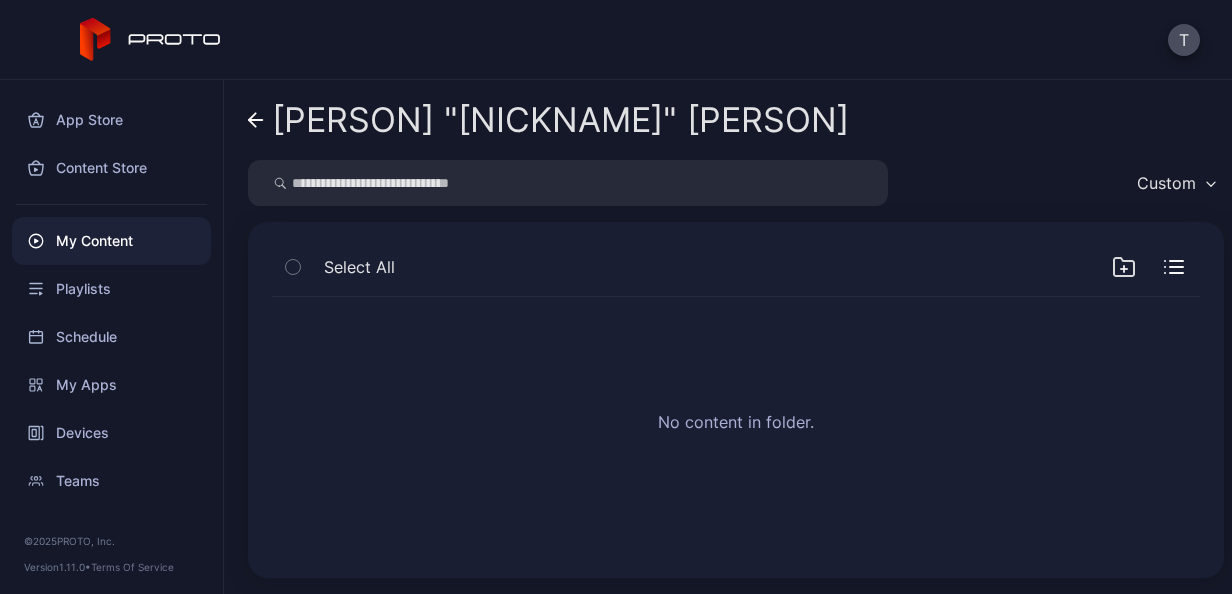 click at bounding box center [1176, 267] 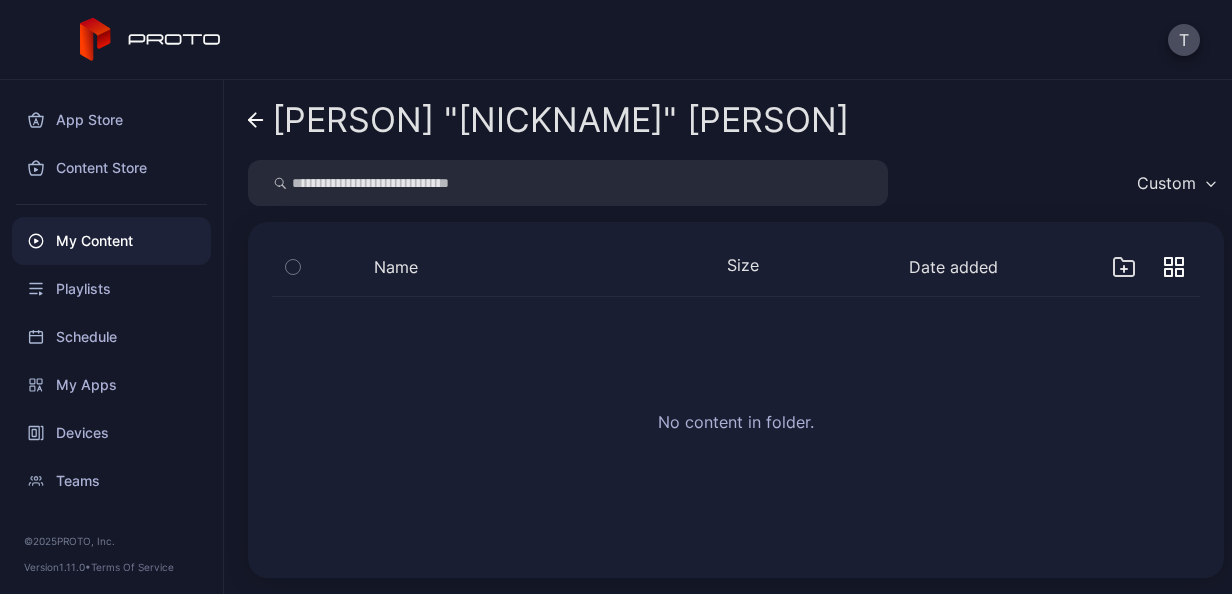 click on "My Content" at bounding box center (111, 241) 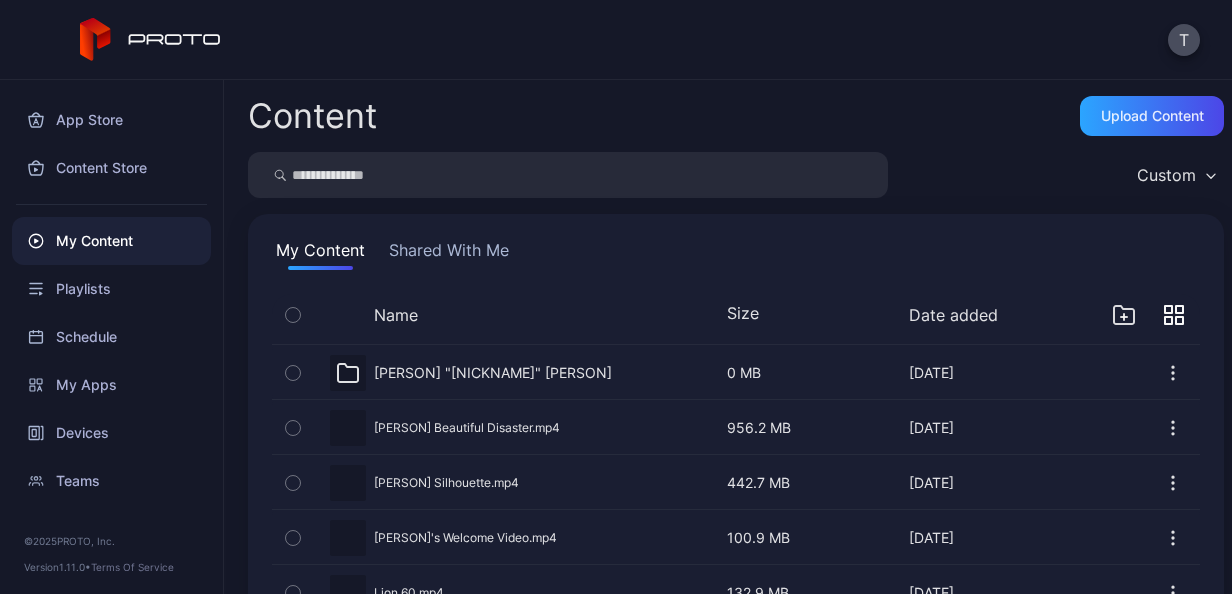 click on "[PERSON] "[NICKNAME]" [PERSON] [DATE] [SIZE] [DATE]" at bounding box center (757, 372) 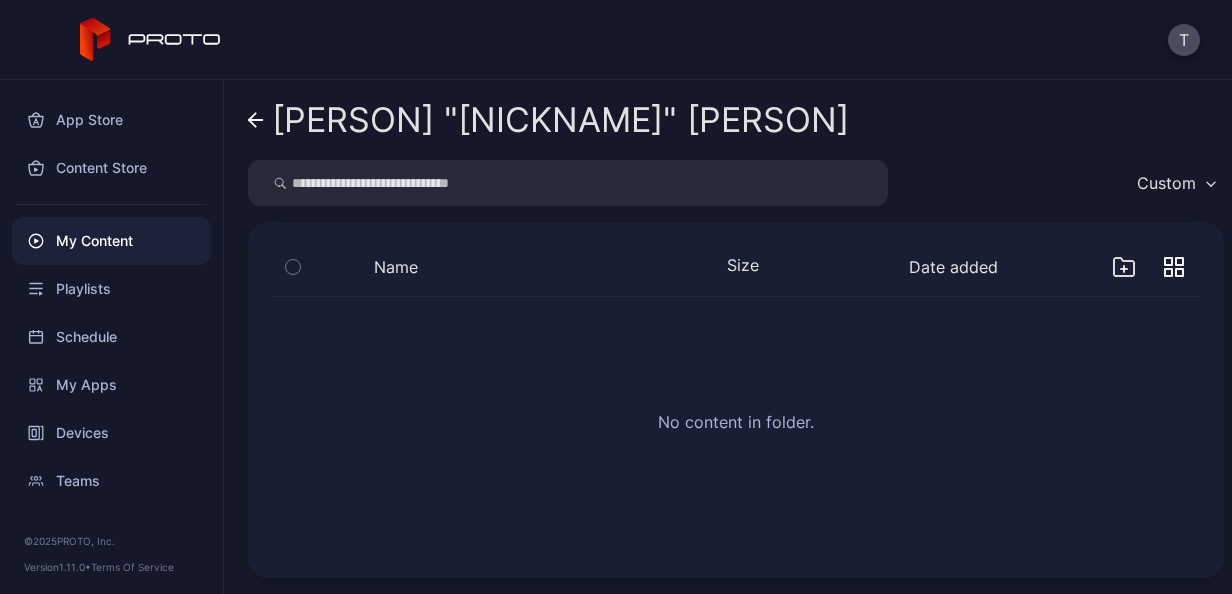click on "Name Size Date added" at bounding box center [736, 271] 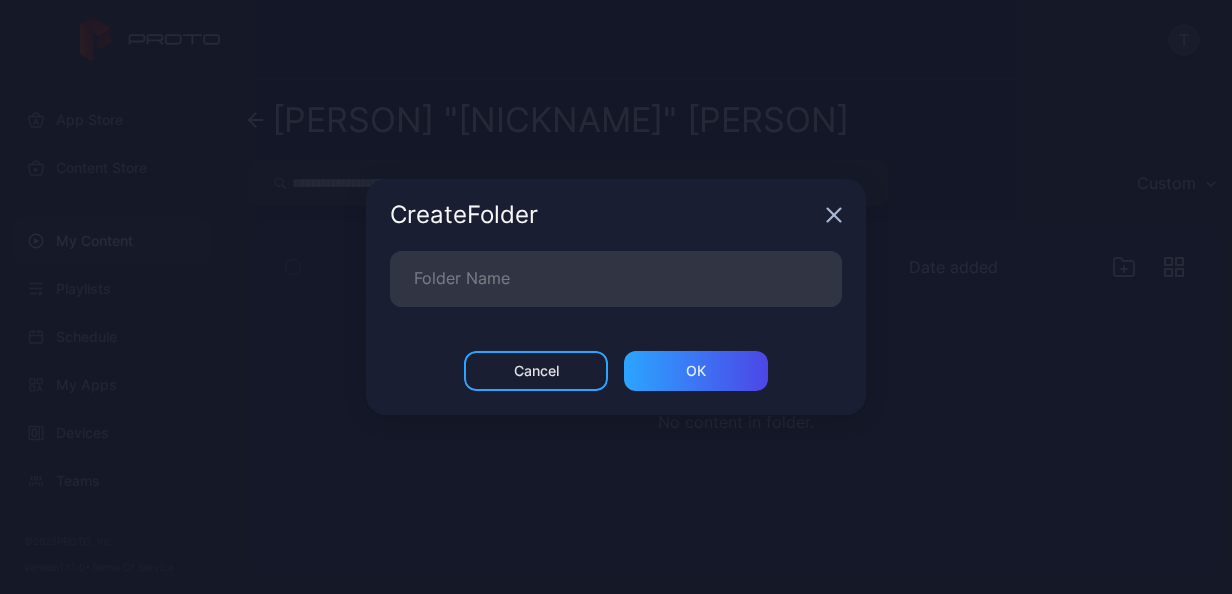 click at bounding box center [834, 215] 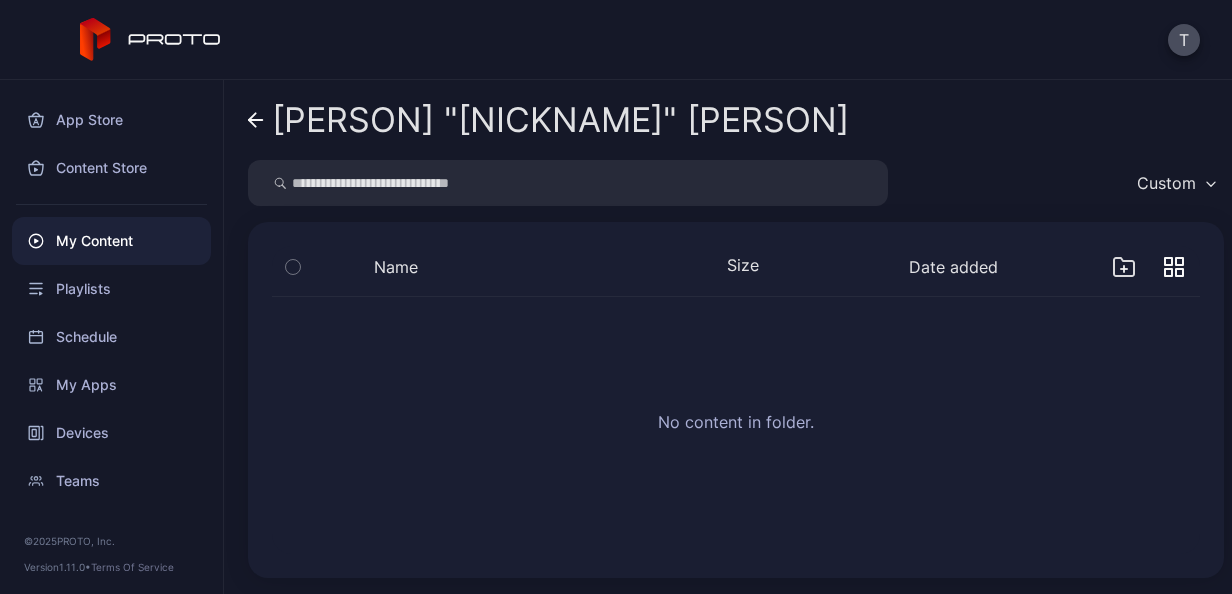 click on "Custom" at bounding box center (1166, 183) 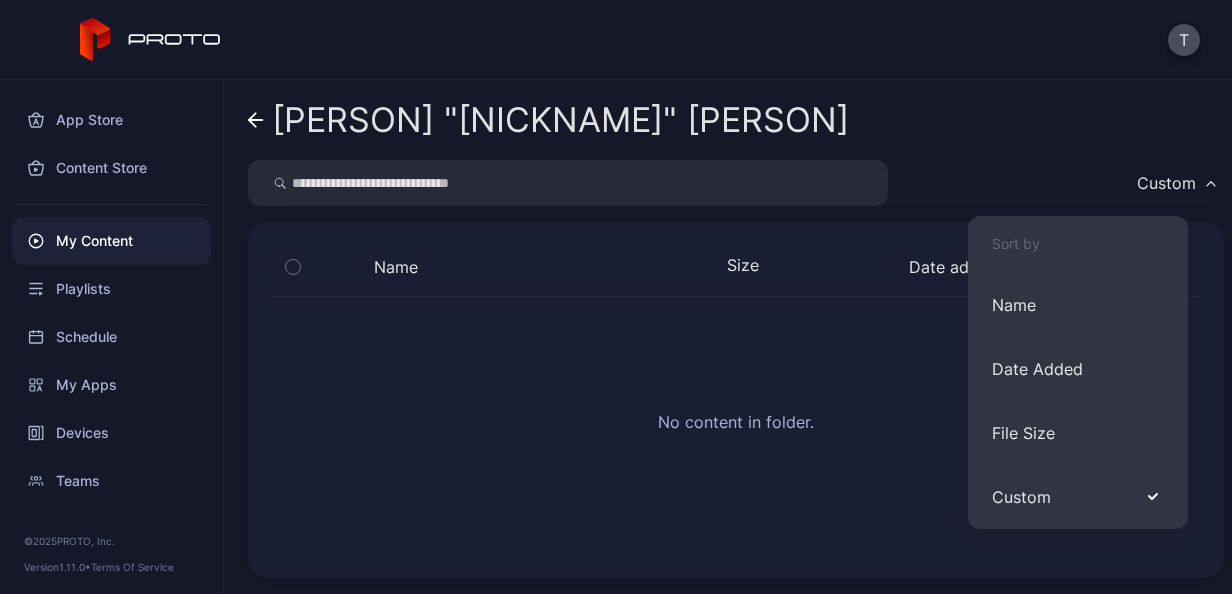 click on "Custom" at bounding box center (1166, 183) 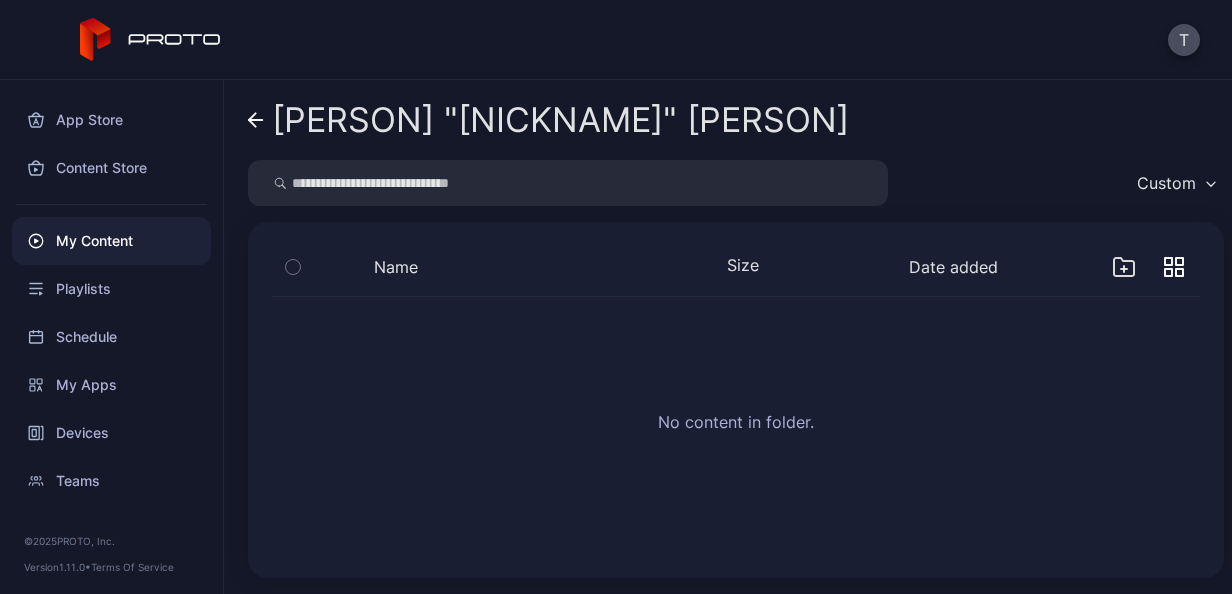 click at bounding box center (1179, 272) 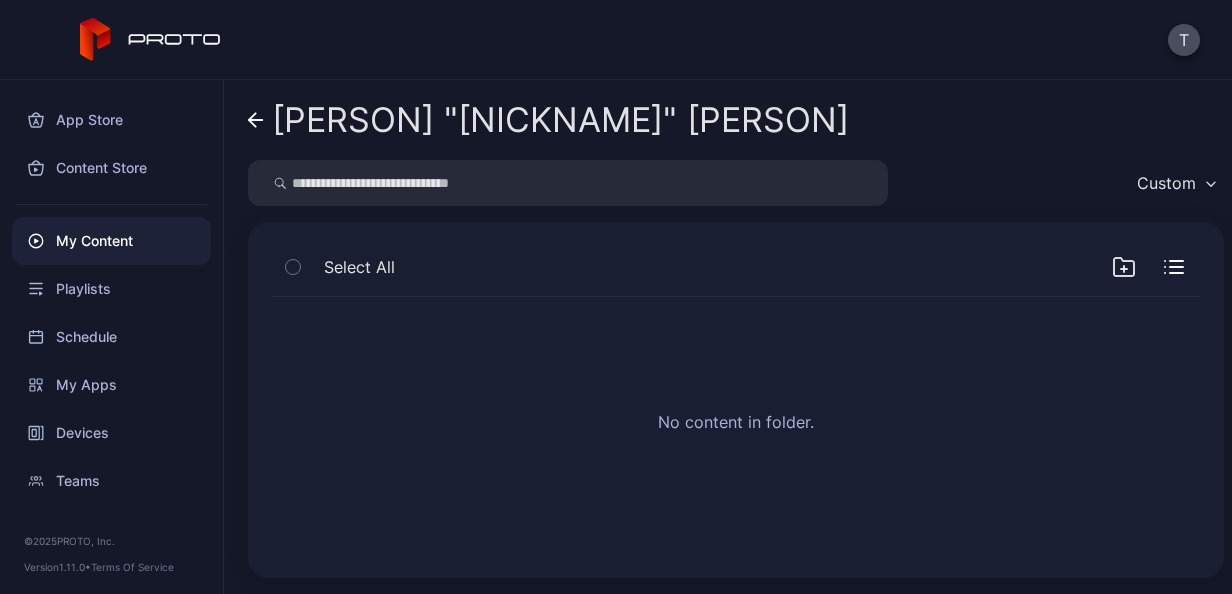 click at bounding box center (1148, 267) 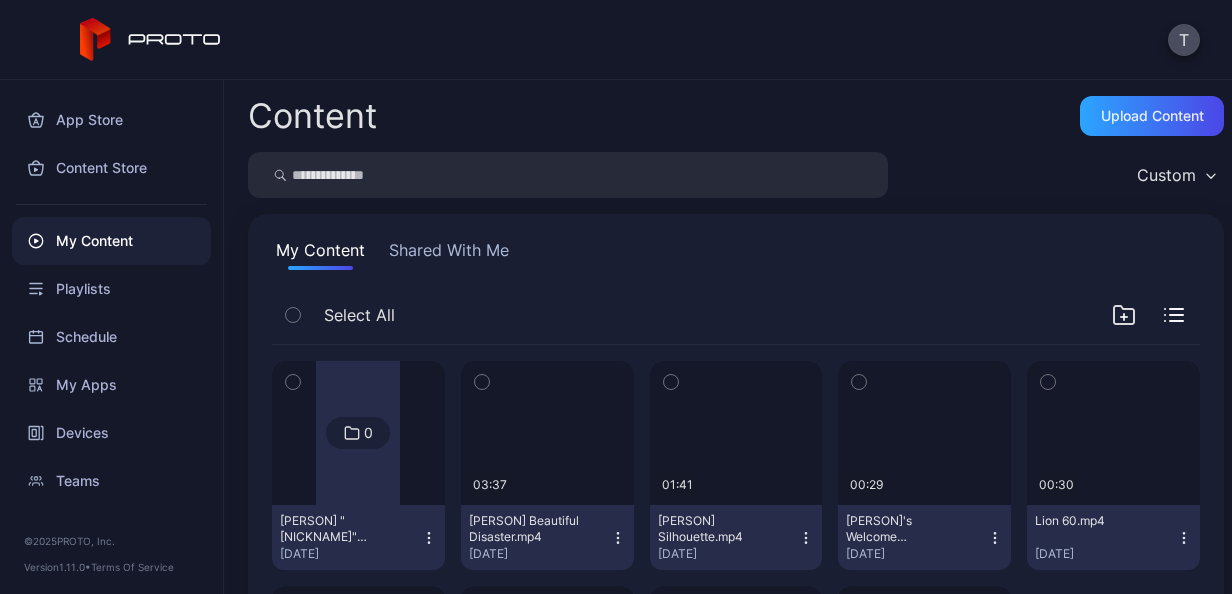 scroll, scrollTop: 15, scrollLeft: 0, axis: vertical 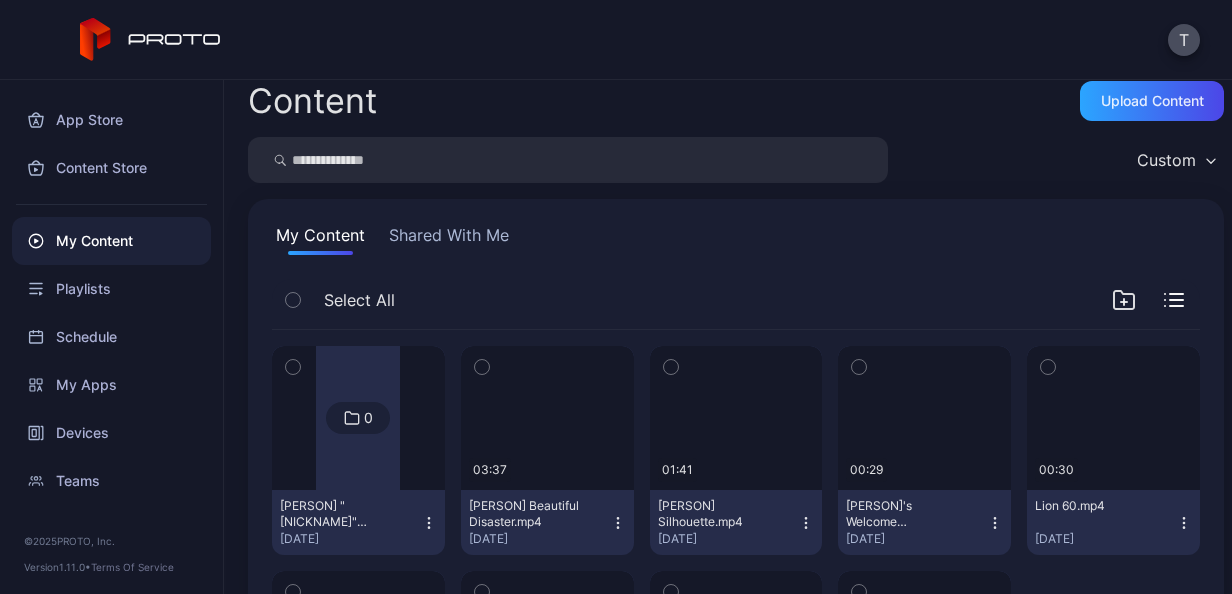 click at bounding box center (293, 367) 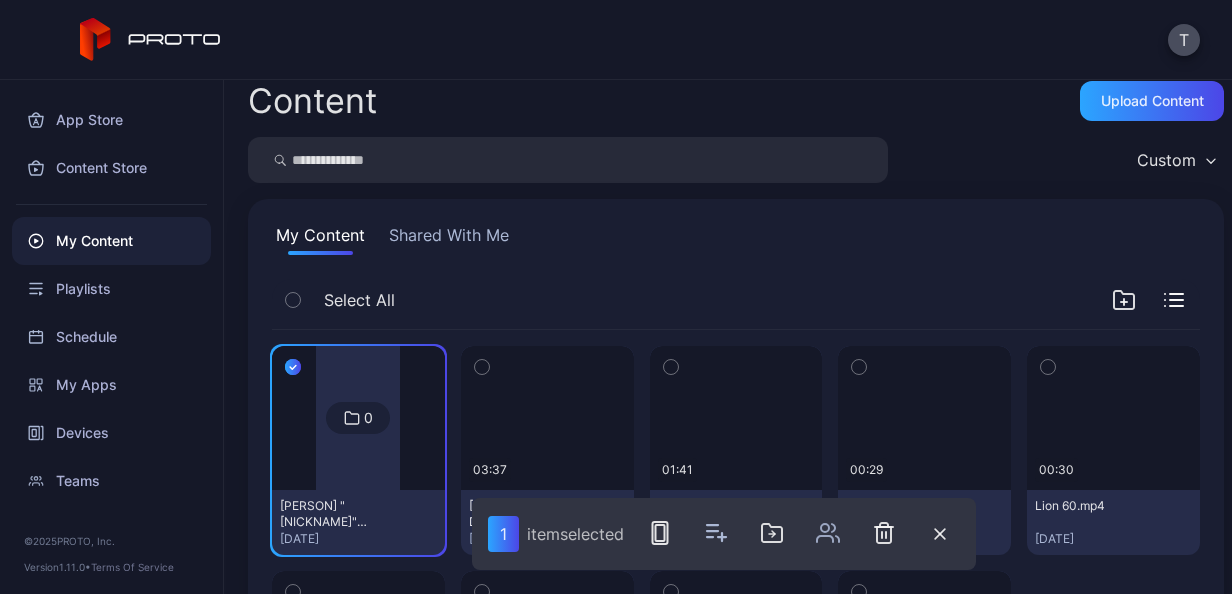 click at bounding box center [1124, 300] 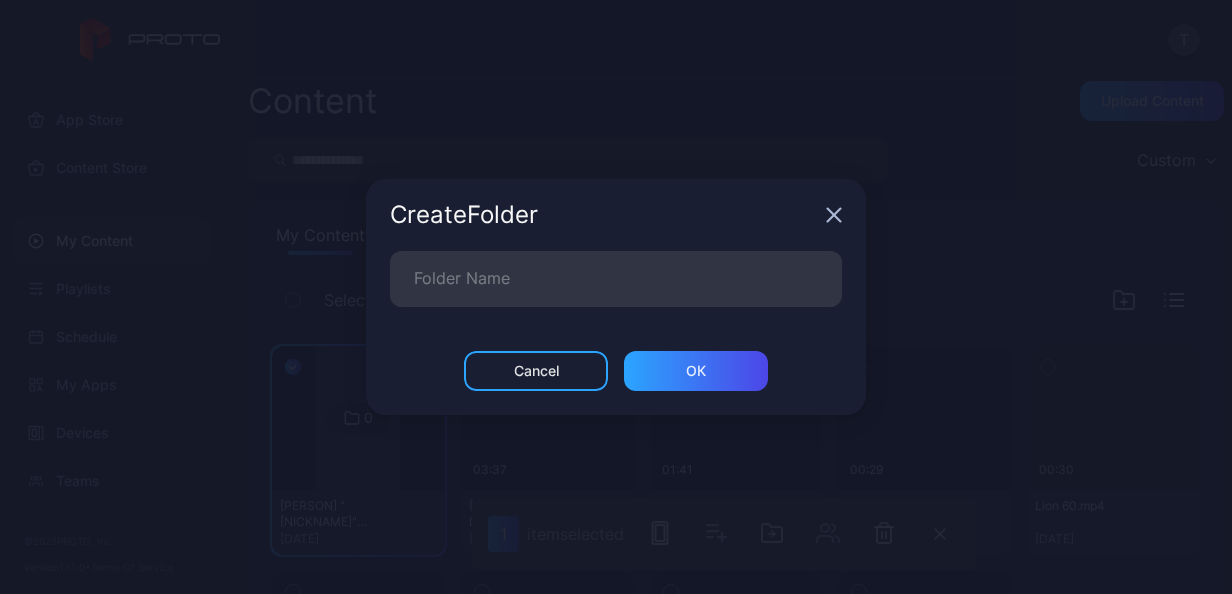click at bounding box center [834, 215] 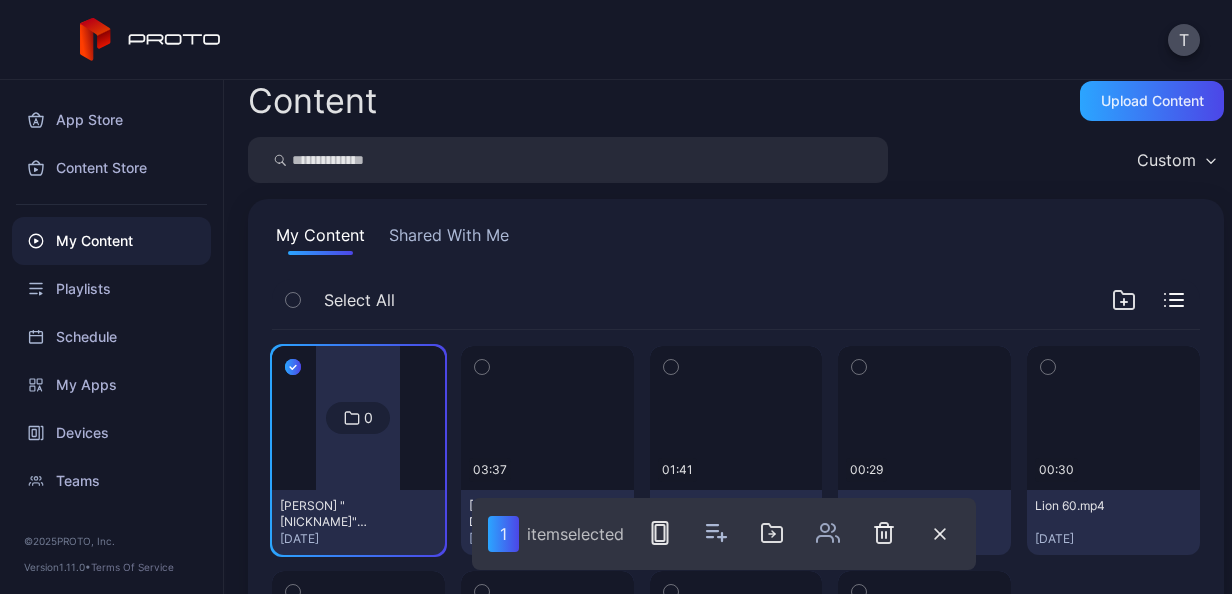 click at bounding box center (358, 418) 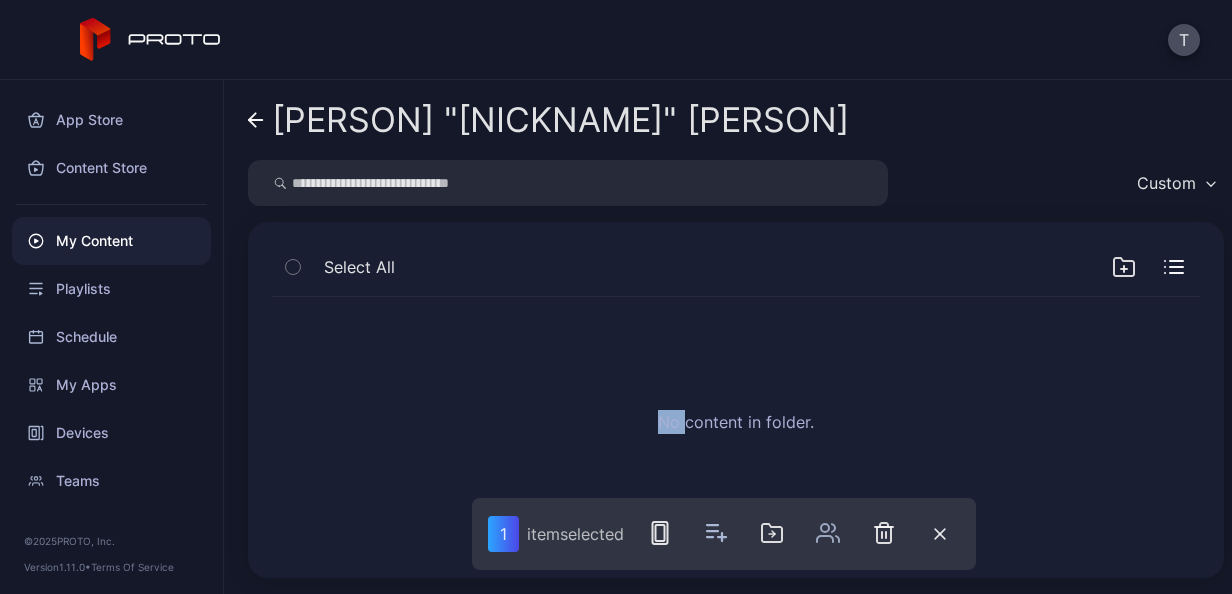 click on "No content in folder." at bounding box center [736, 425] 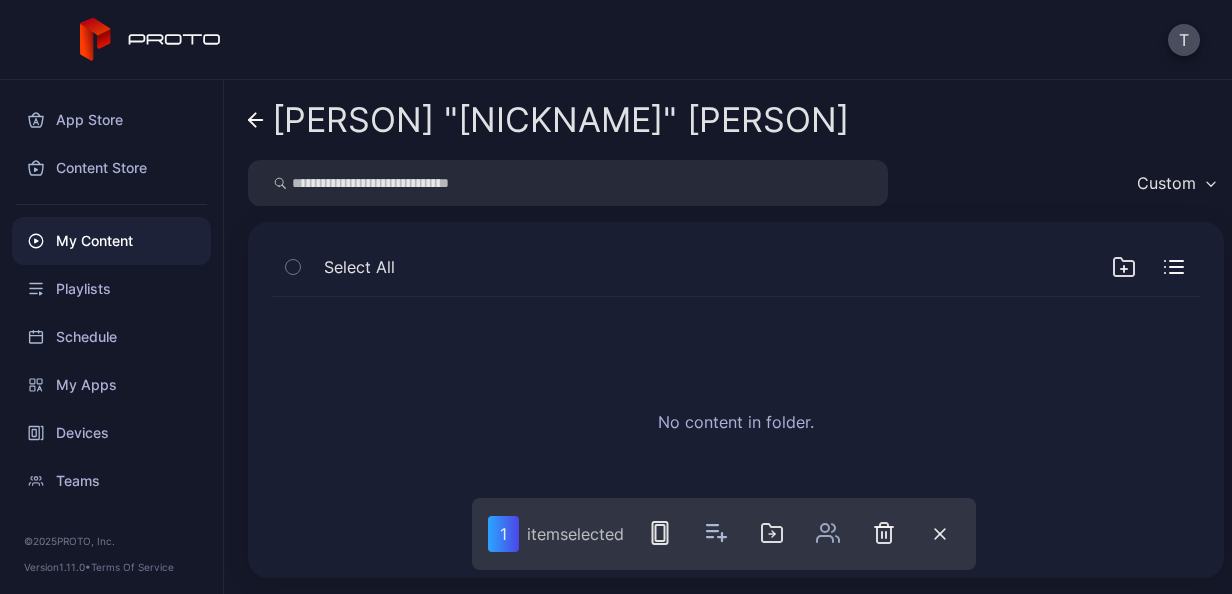 click at bounding box center [1124, 267] 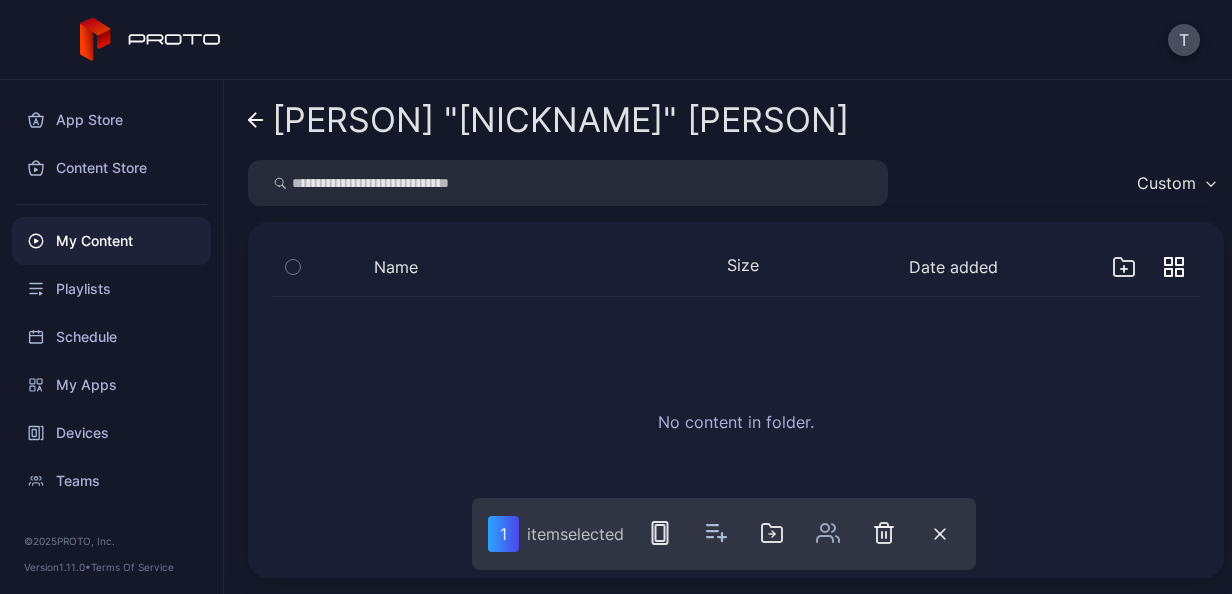 click at bounding box center (1168, 261) 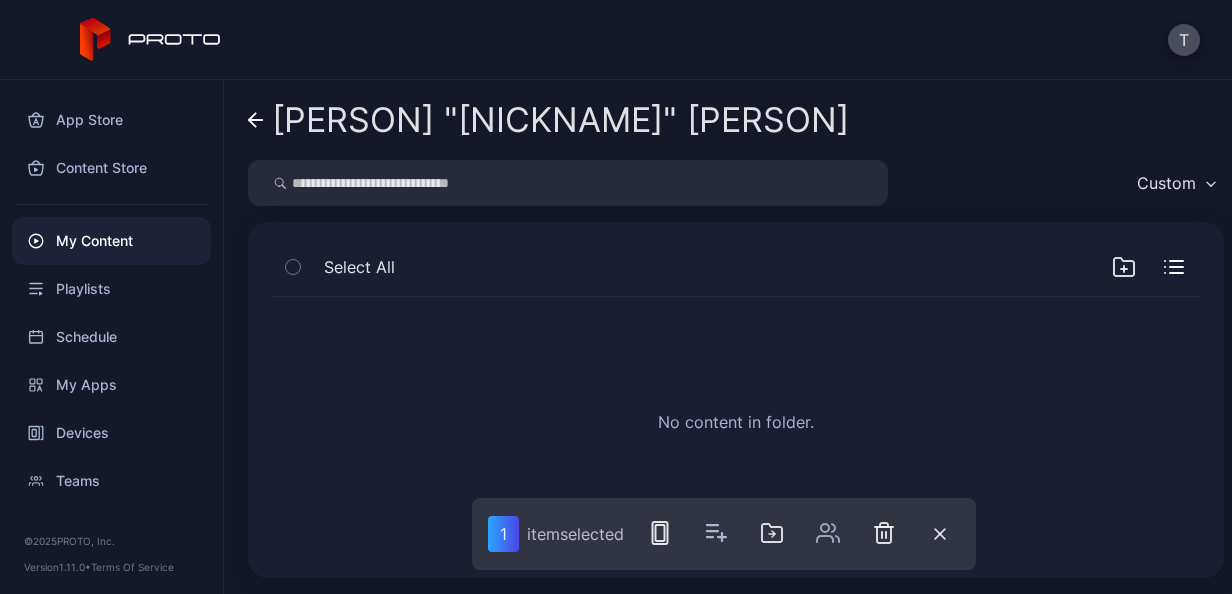 click at bounding box center [1124, 267] 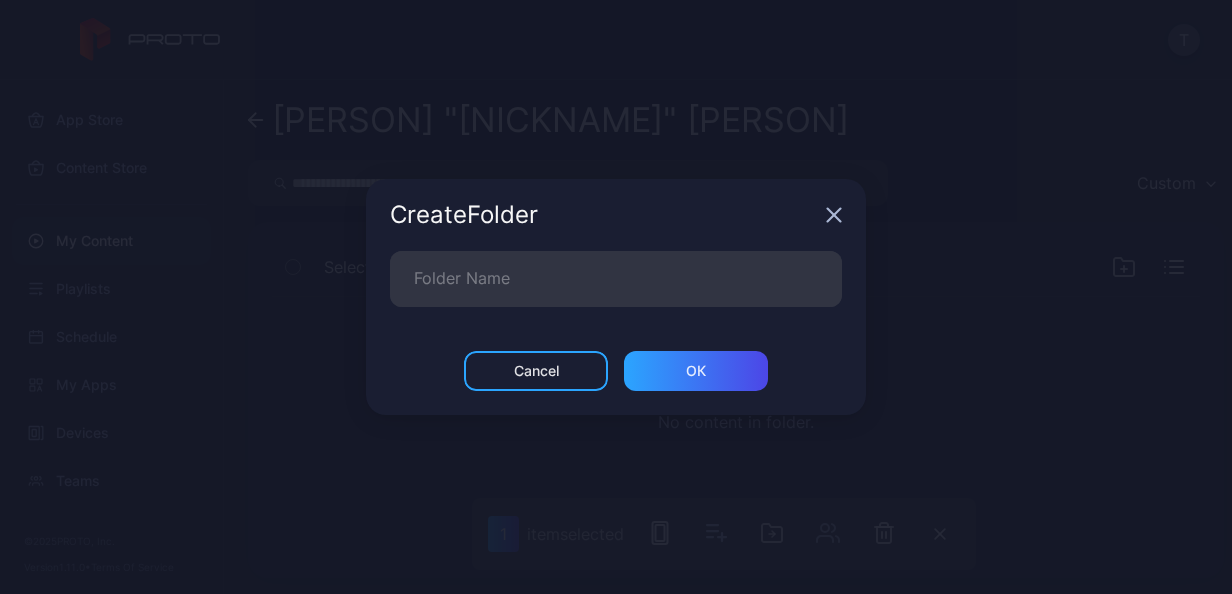 click at bounding box center [834, 215] 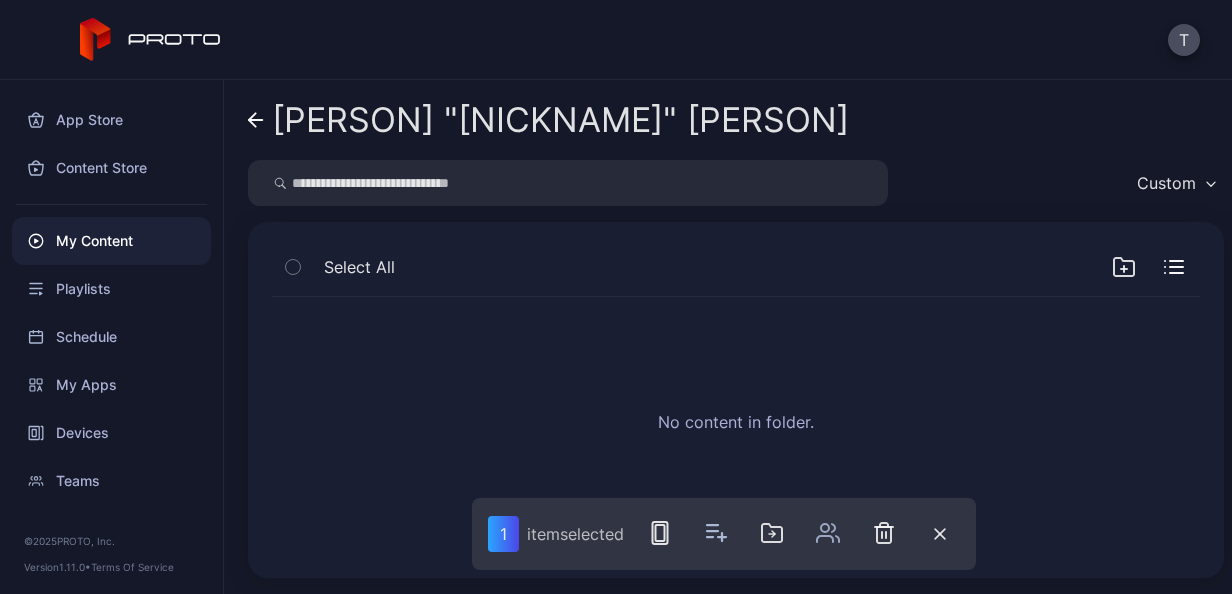 click at bounding box center (256, 120) 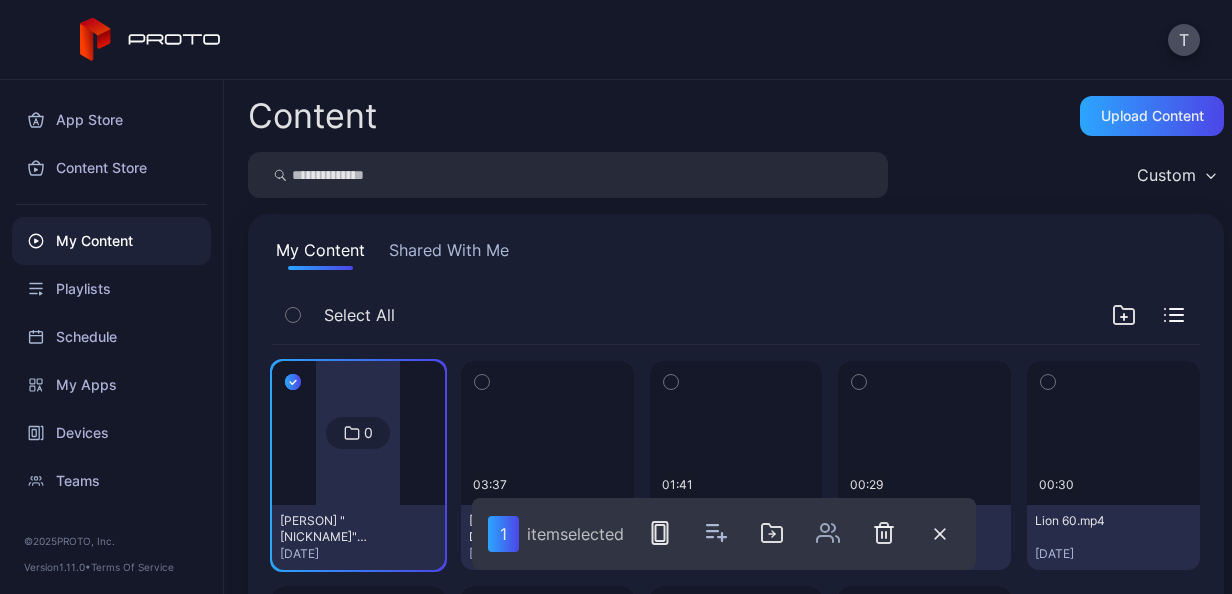 scroll, scrollTop: 15, scrollLeft: 0, axis: vertical 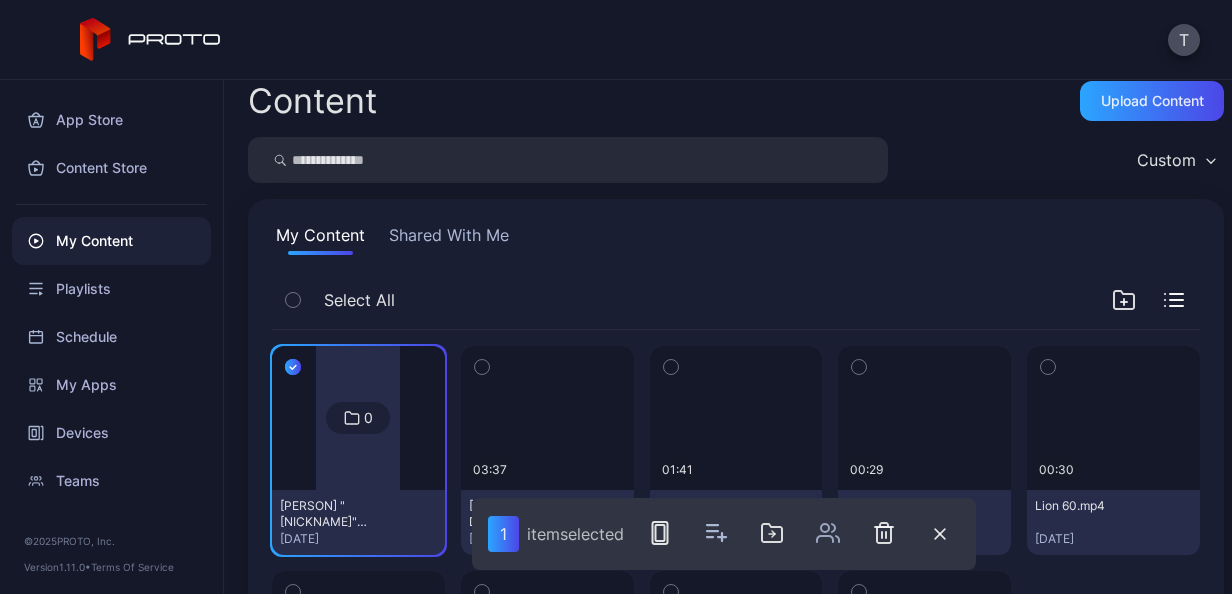 click on "Select All" at bounding box center (736, 304) 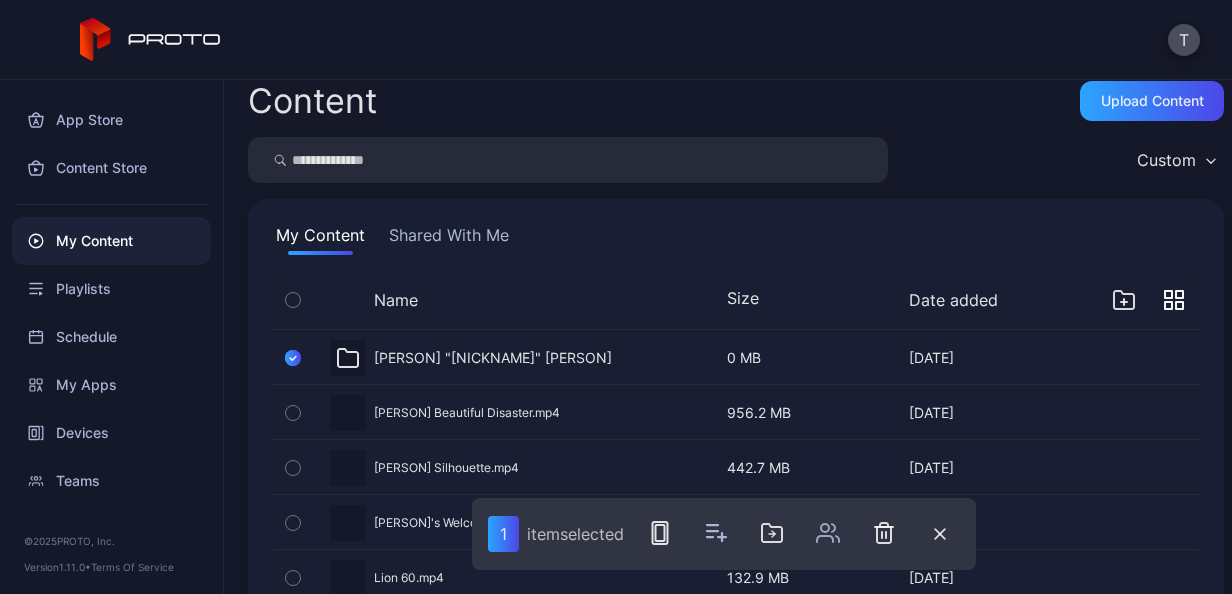 click at bounding box center [1168, 294] 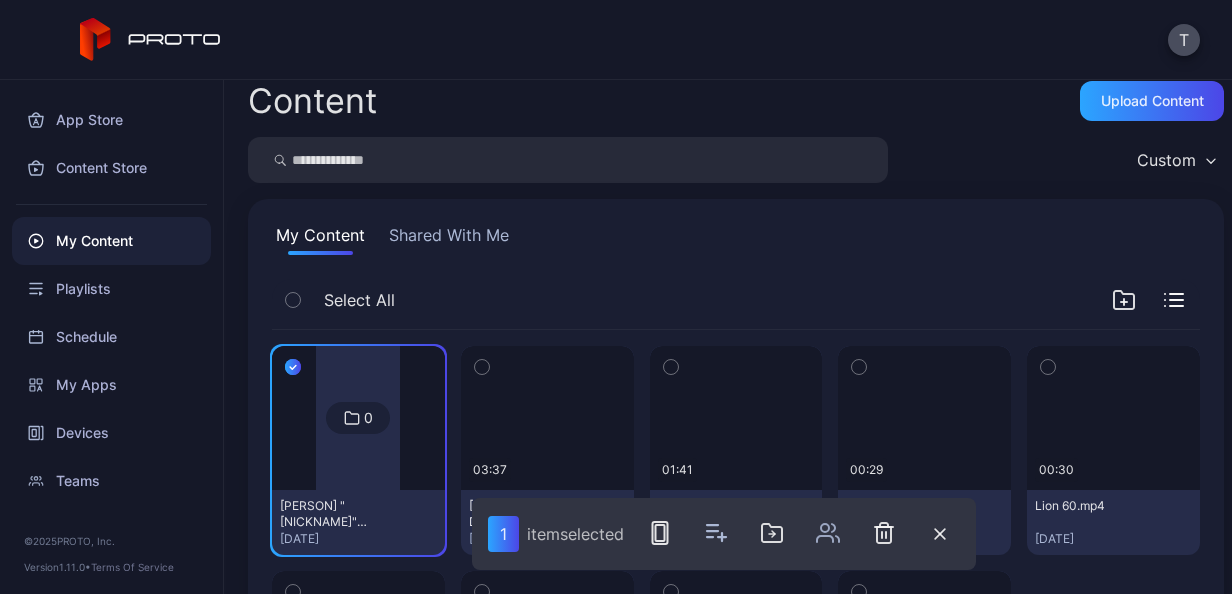 click at bounding box center [1124, 300] 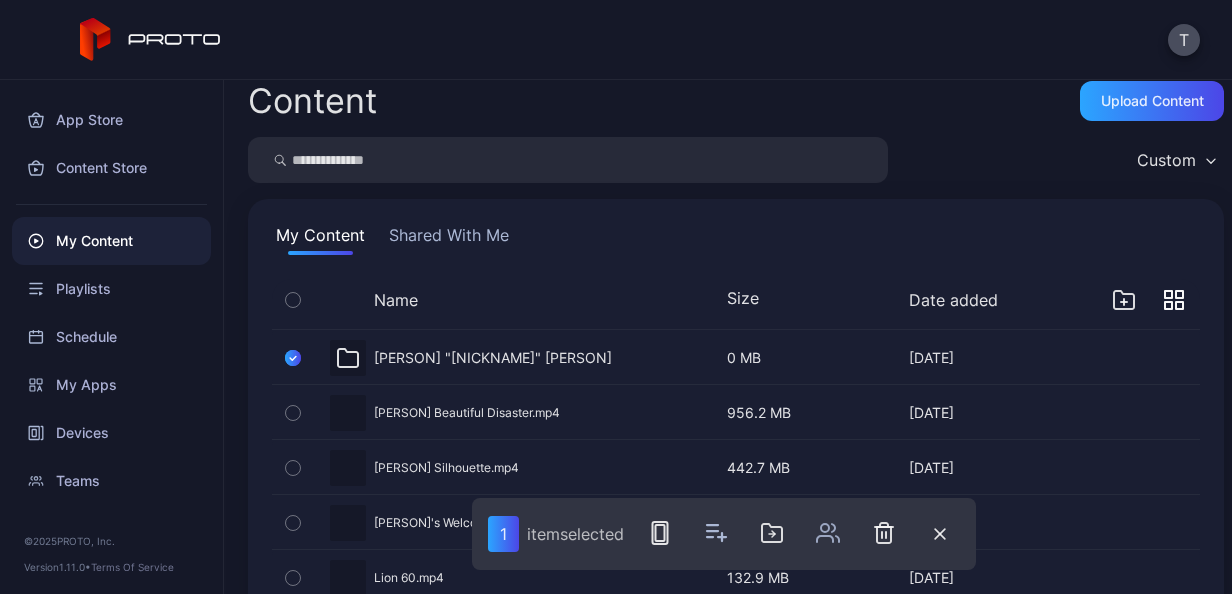 click at bounding box center [1168, 294] 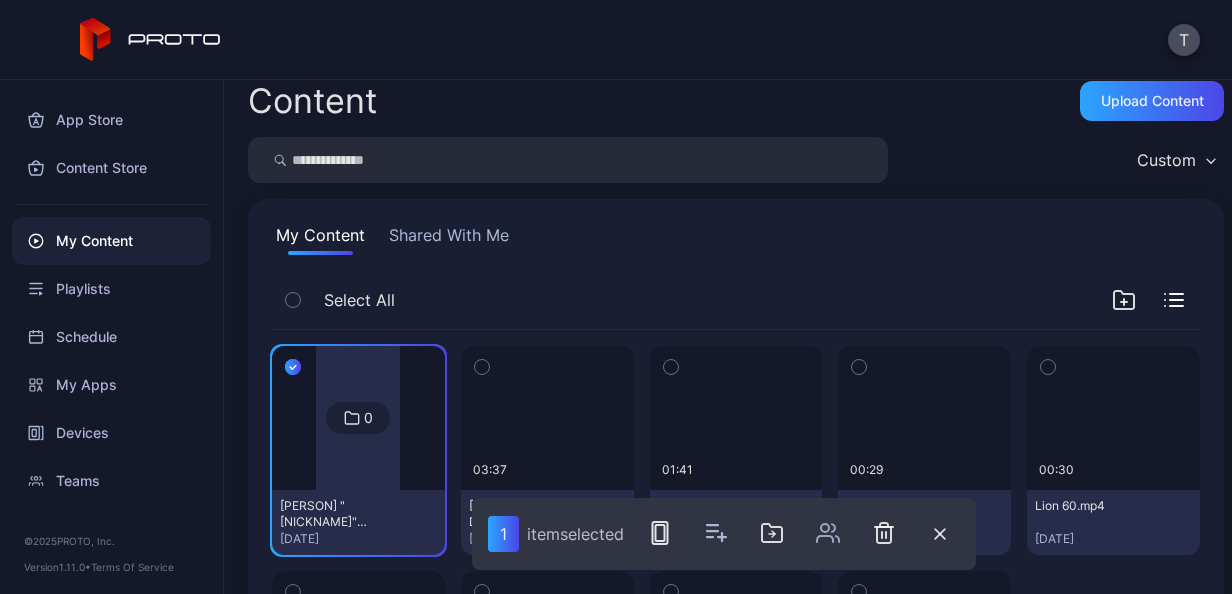 click at bounding box center (358, 418) 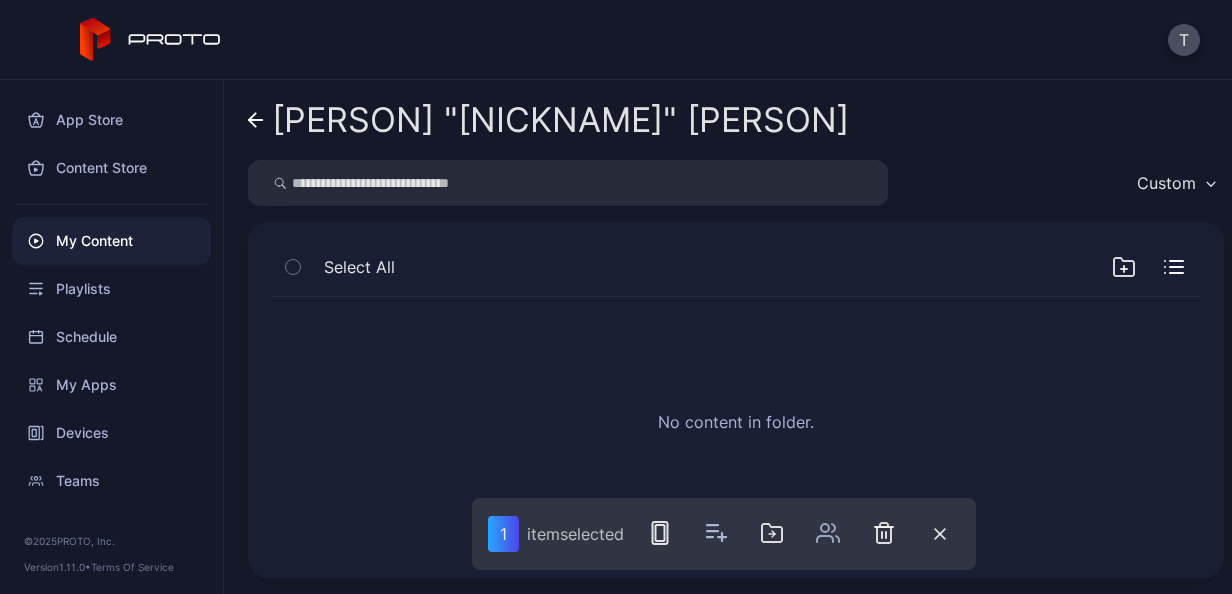 click on "Select All" at bounding box center (736, 271) 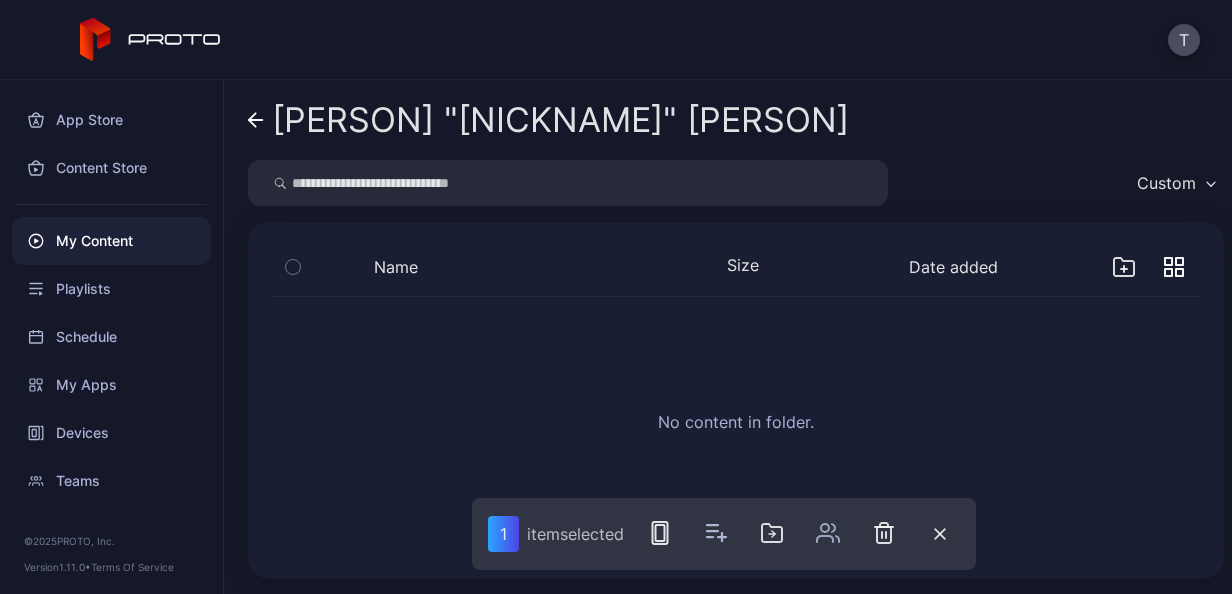 click at bounding box center [1124, 267] 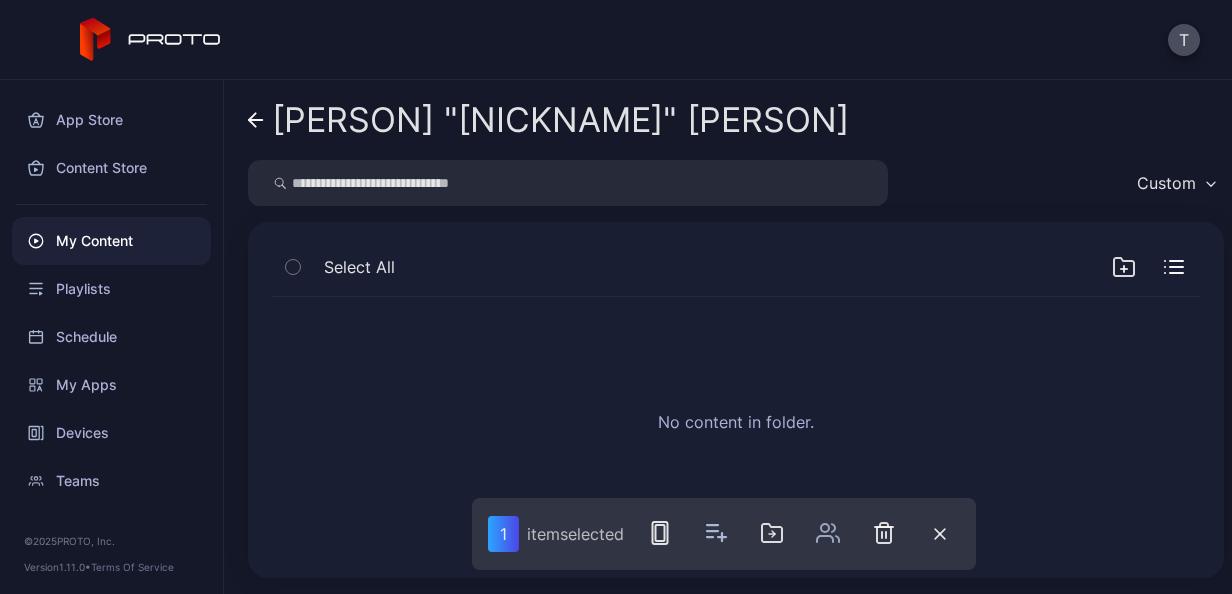 click on "Custom" at bounding box center (1175, 183) 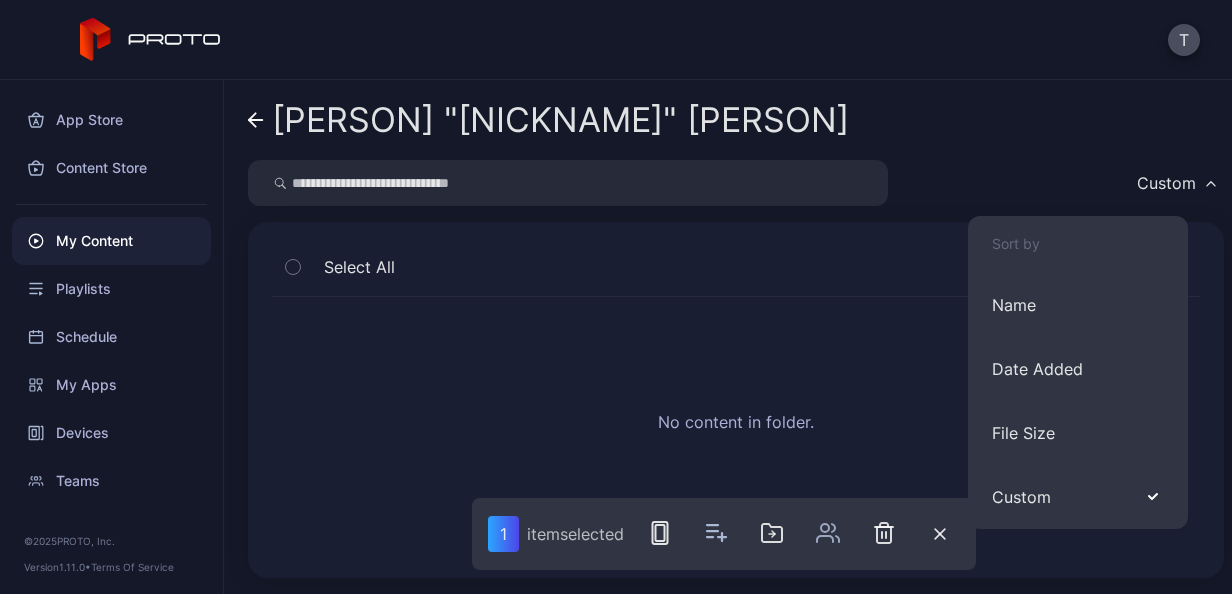 click on "Custom" at bounding box center [1175, 183] 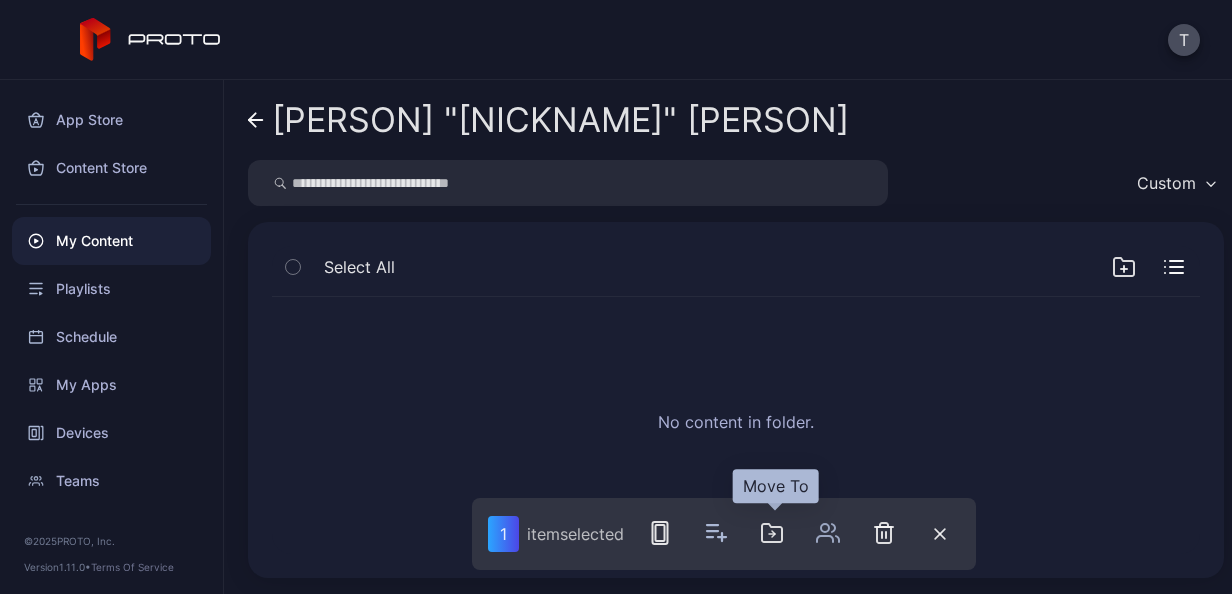 click at bounding box center [772, 533] 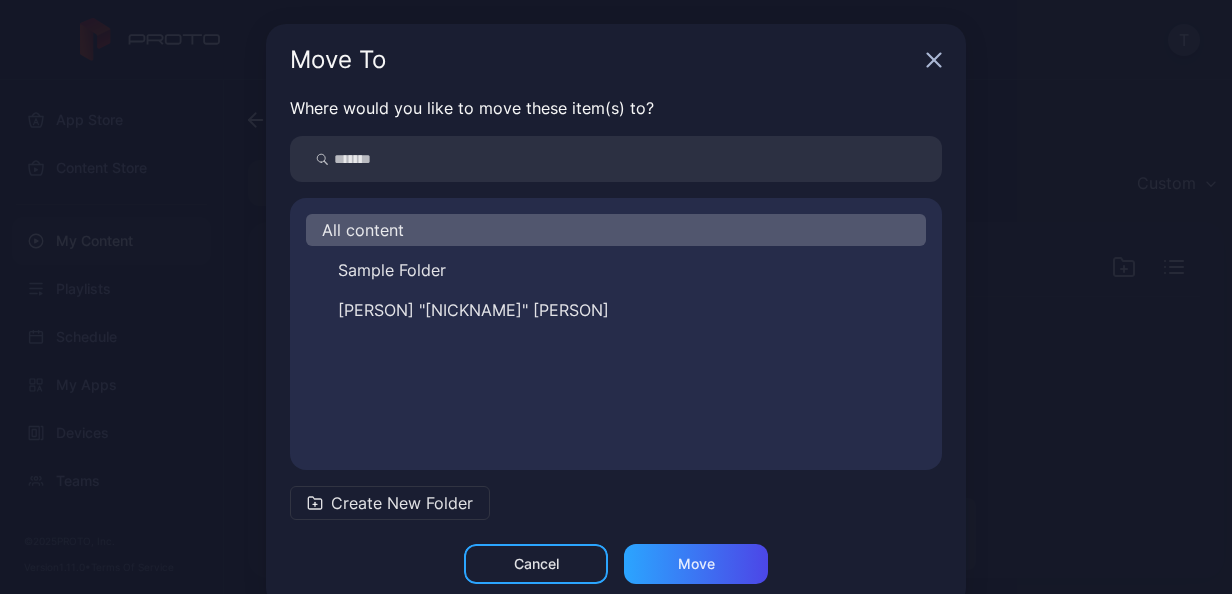 click at bounding box center [934, 60] 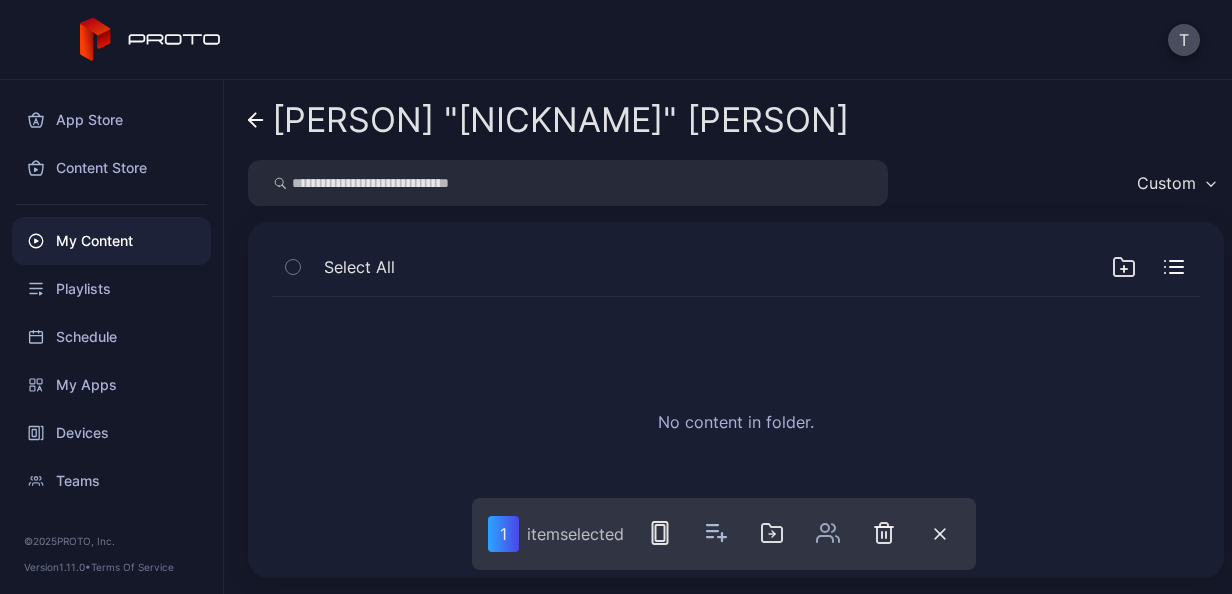 click on "My Content" at bounding box center (111, 241) 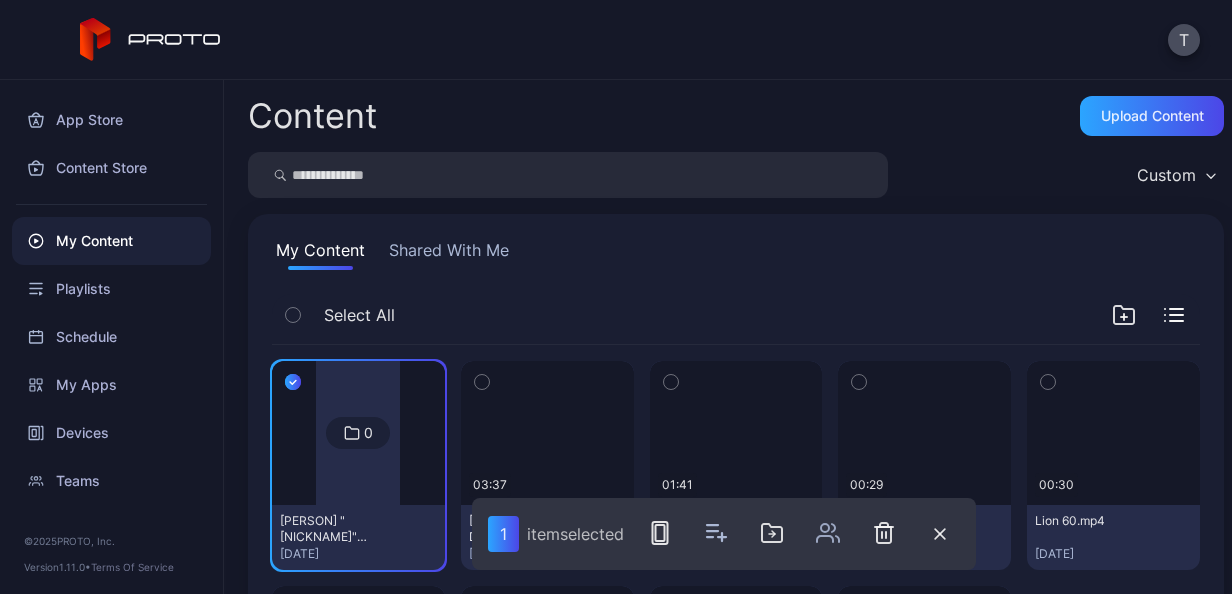 scroll, scrollTop: 15, scrollLeft: 0, axis: vertical 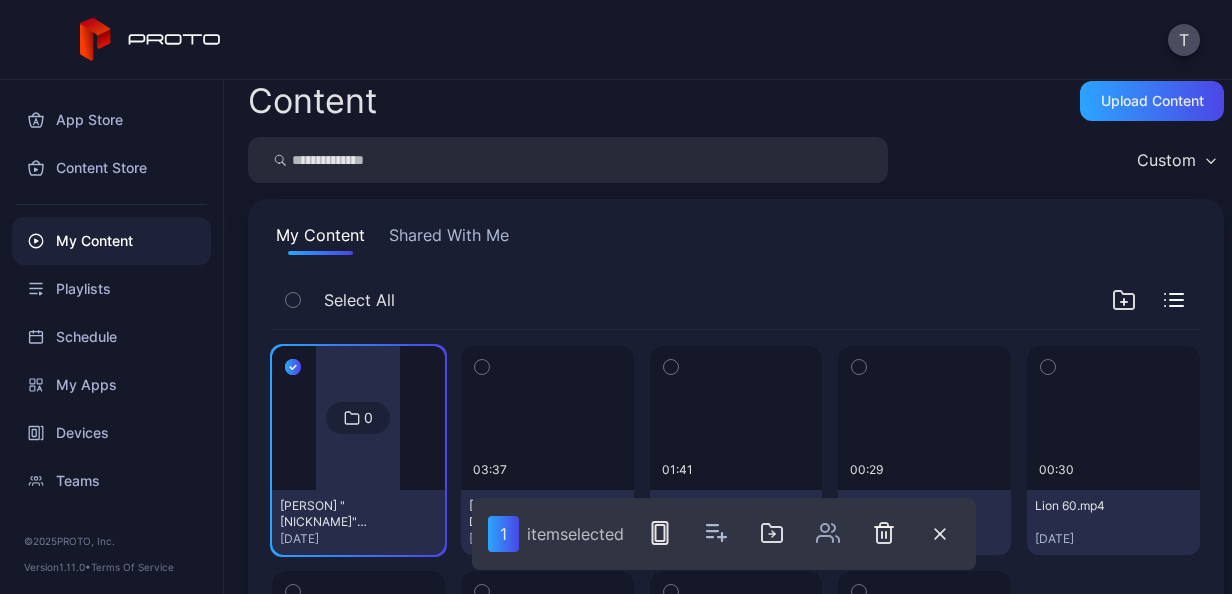 click at bounding box center (293, 367) 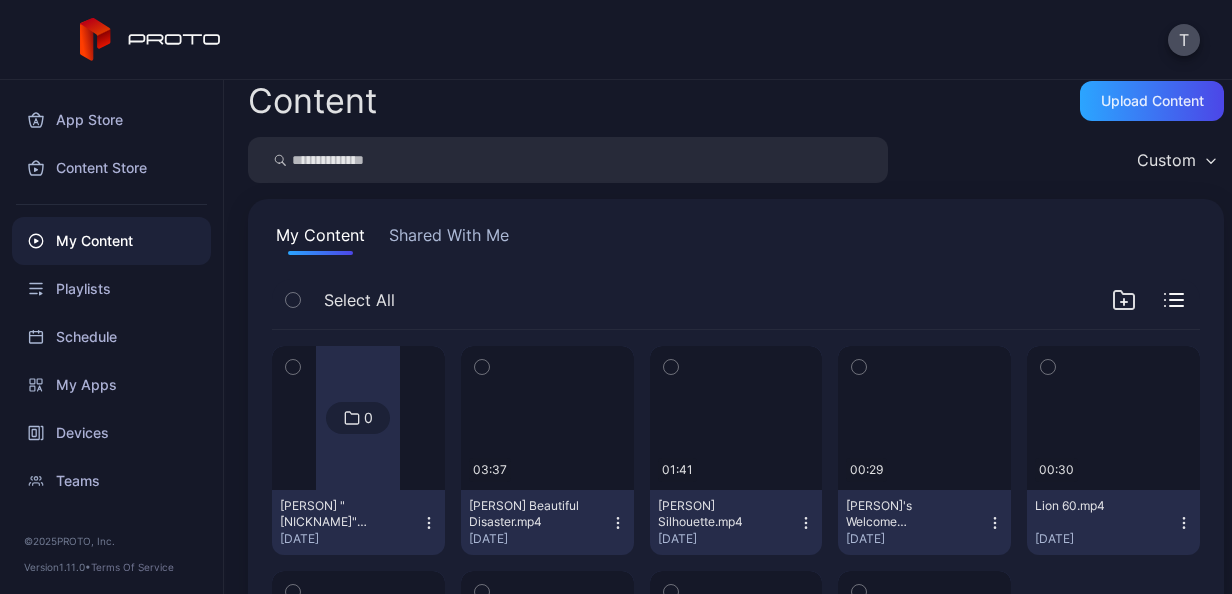 click at bounding box center (293, 367) 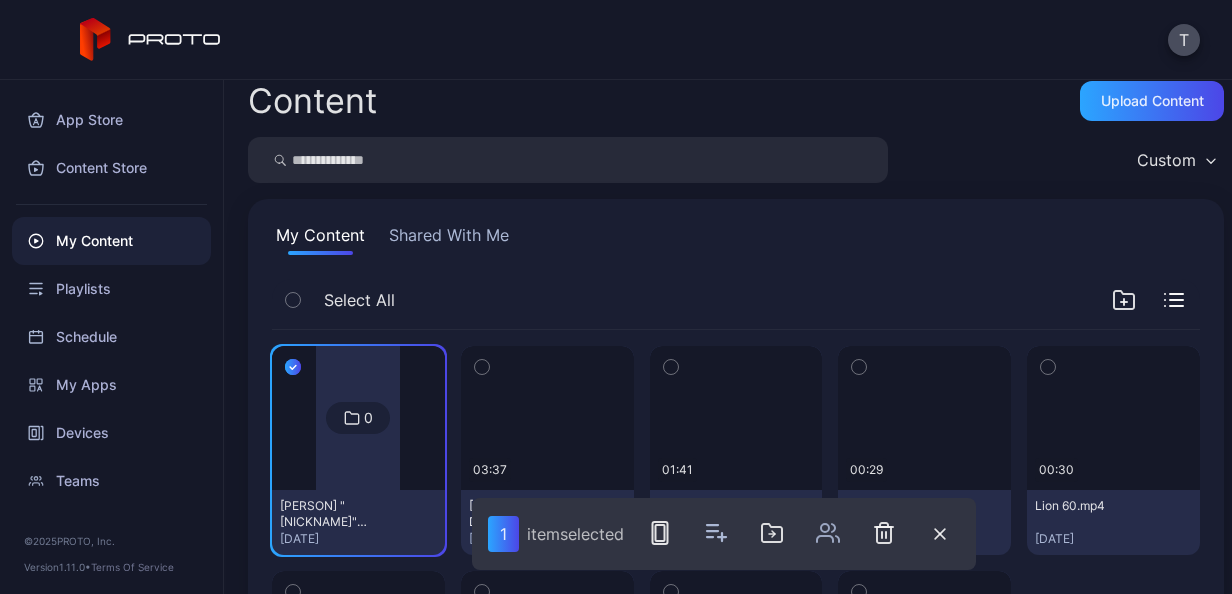 click at bounding box center (293, 367) 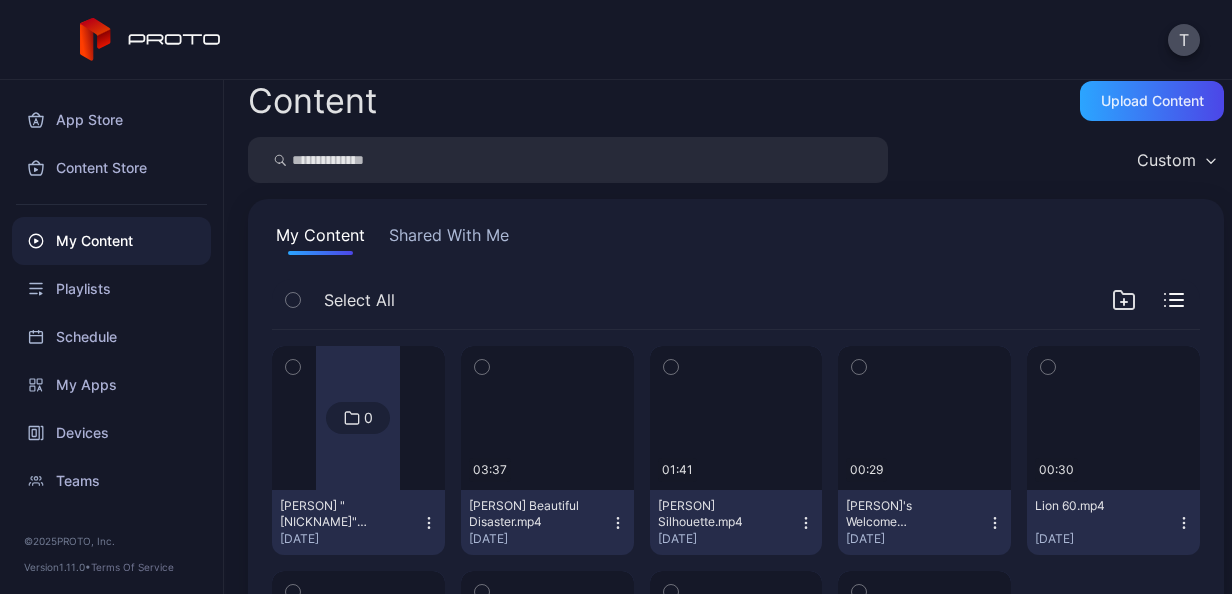 click at bounding box center (429, 523) 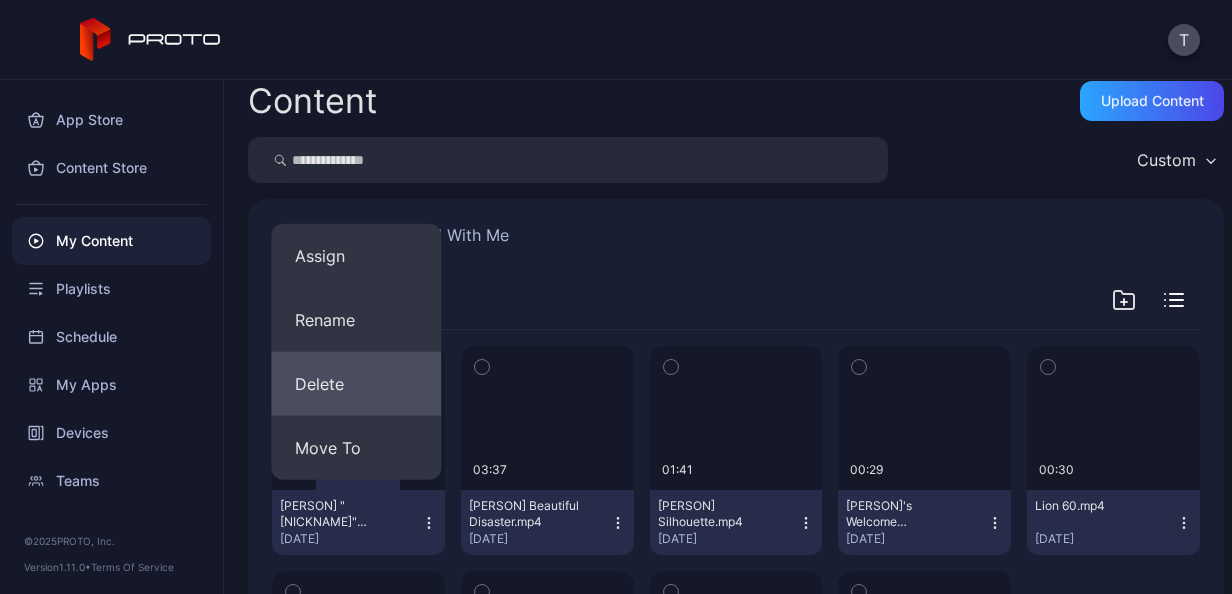 click on "Delete" at bounding box center (356, 256) 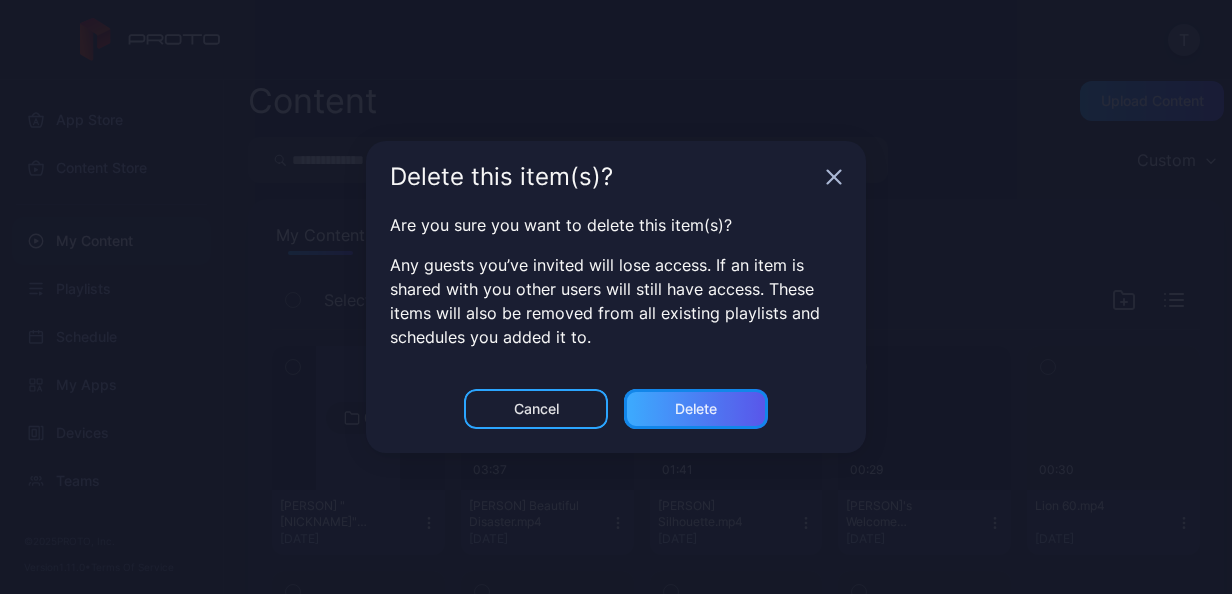click on "Delete" at bounding box center (536, 409) 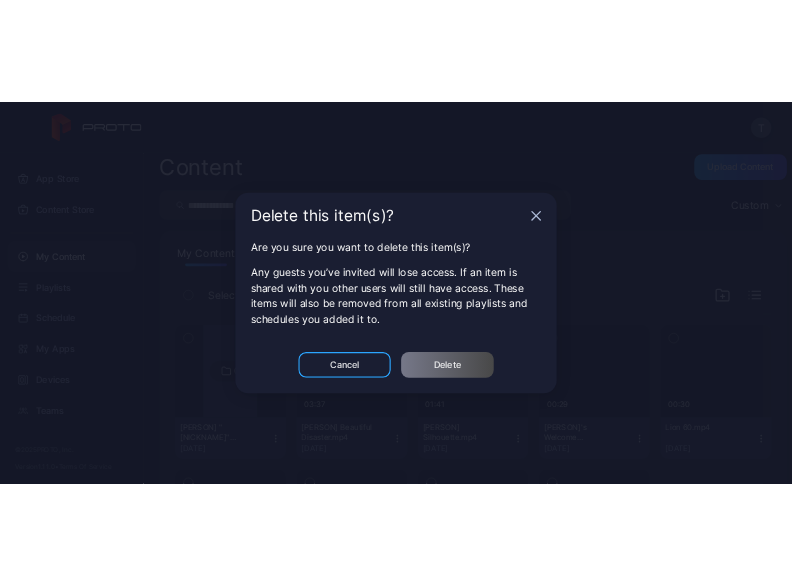 scroll, scrollTop: 0, scrollLeft: 0, axis: both 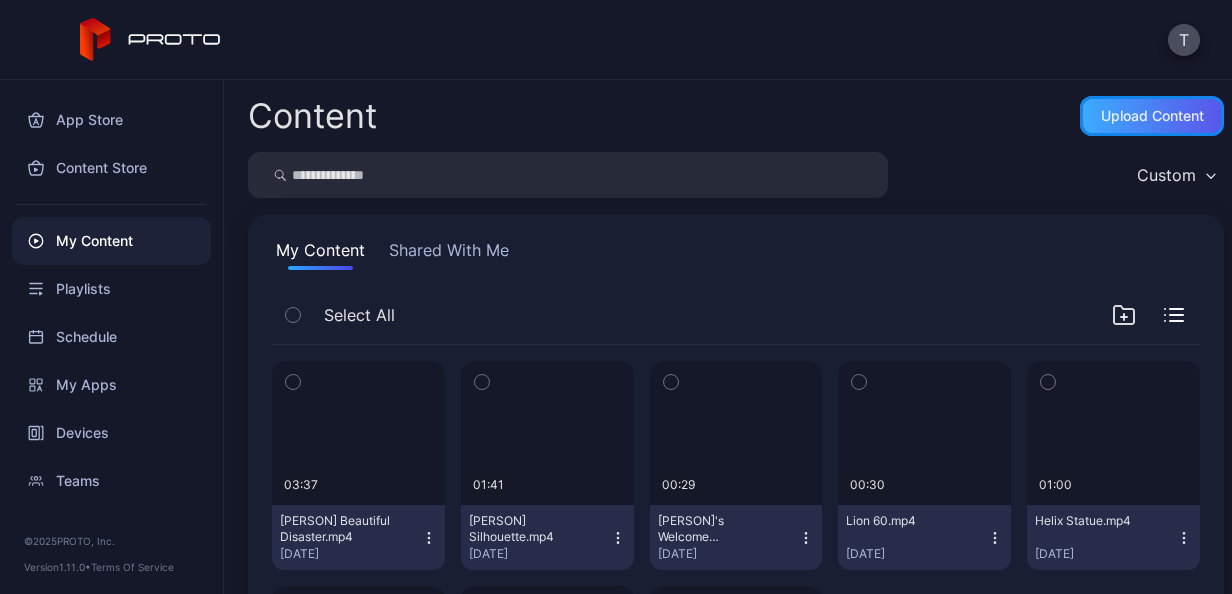 click on "Upload Content" at bounding box center (1152, 116) 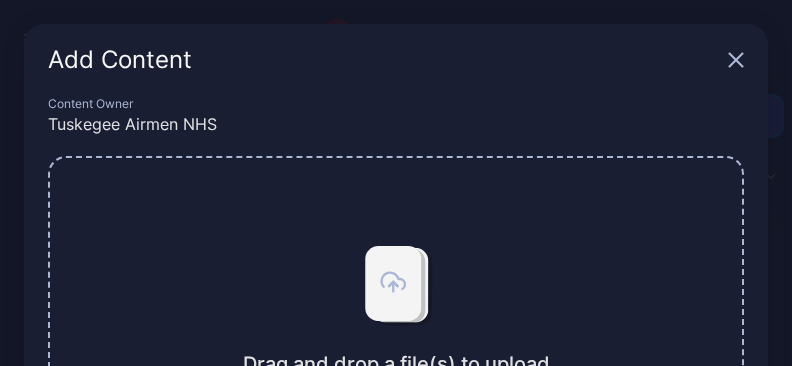 type 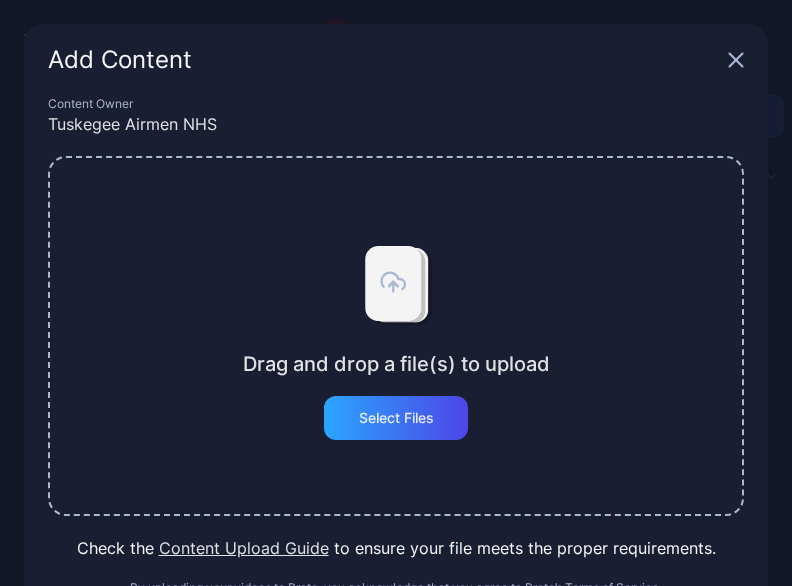 scroll, scrollTop: 58, scrollLeft: 0, axis: vertical 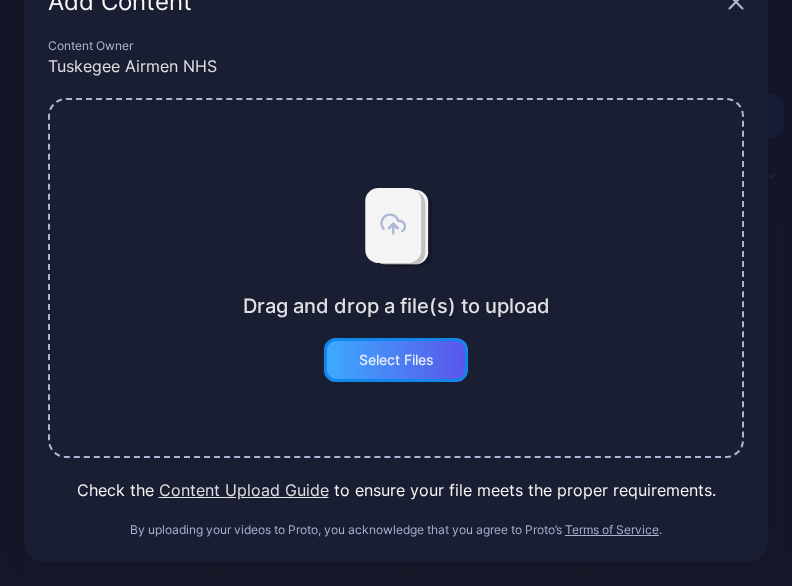 click on "Select Files" at bounding box center (396, 360) 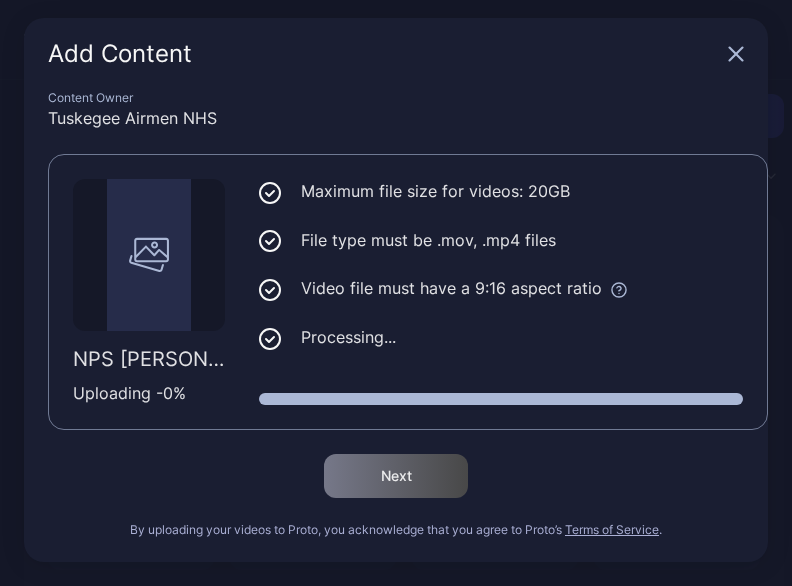 scroll, scrollTop: 5, scrollLeft: 0, axis: vertical 